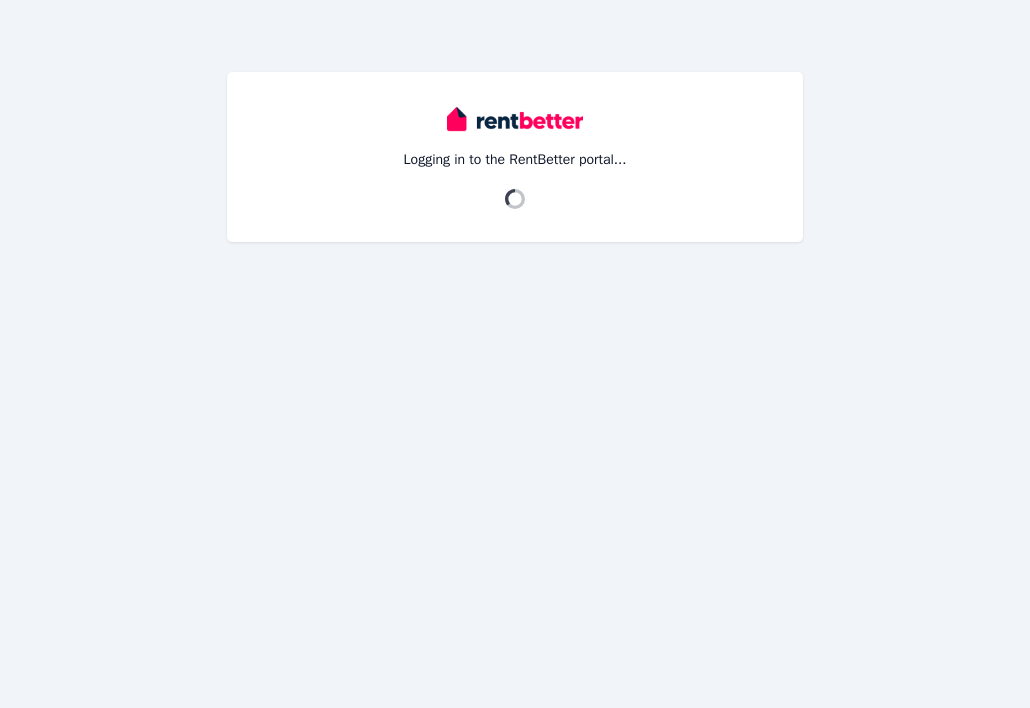 scroll, scrollTop: 0, scrollLeft: 0, axis: both 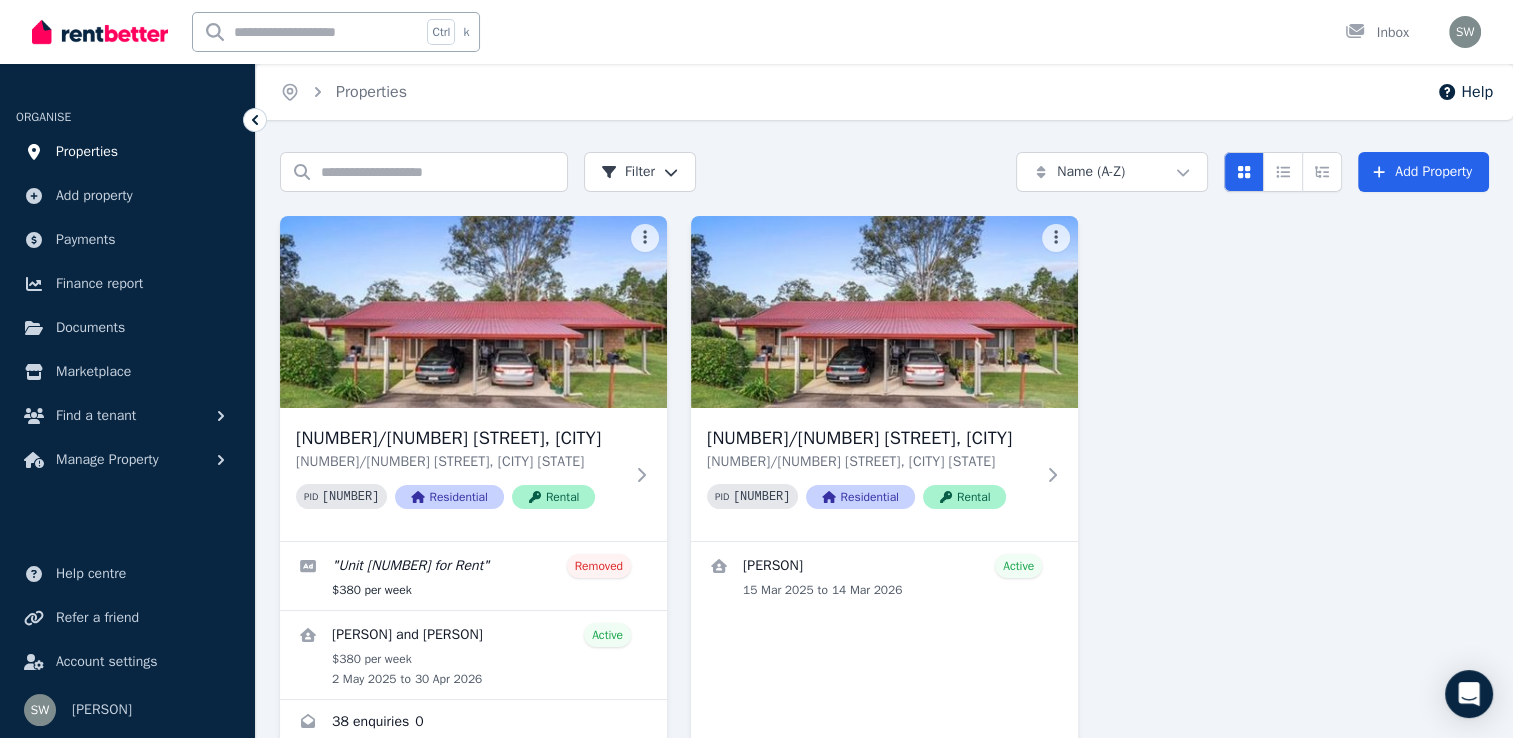 click on "Properties" at bounding box center [87, 152] 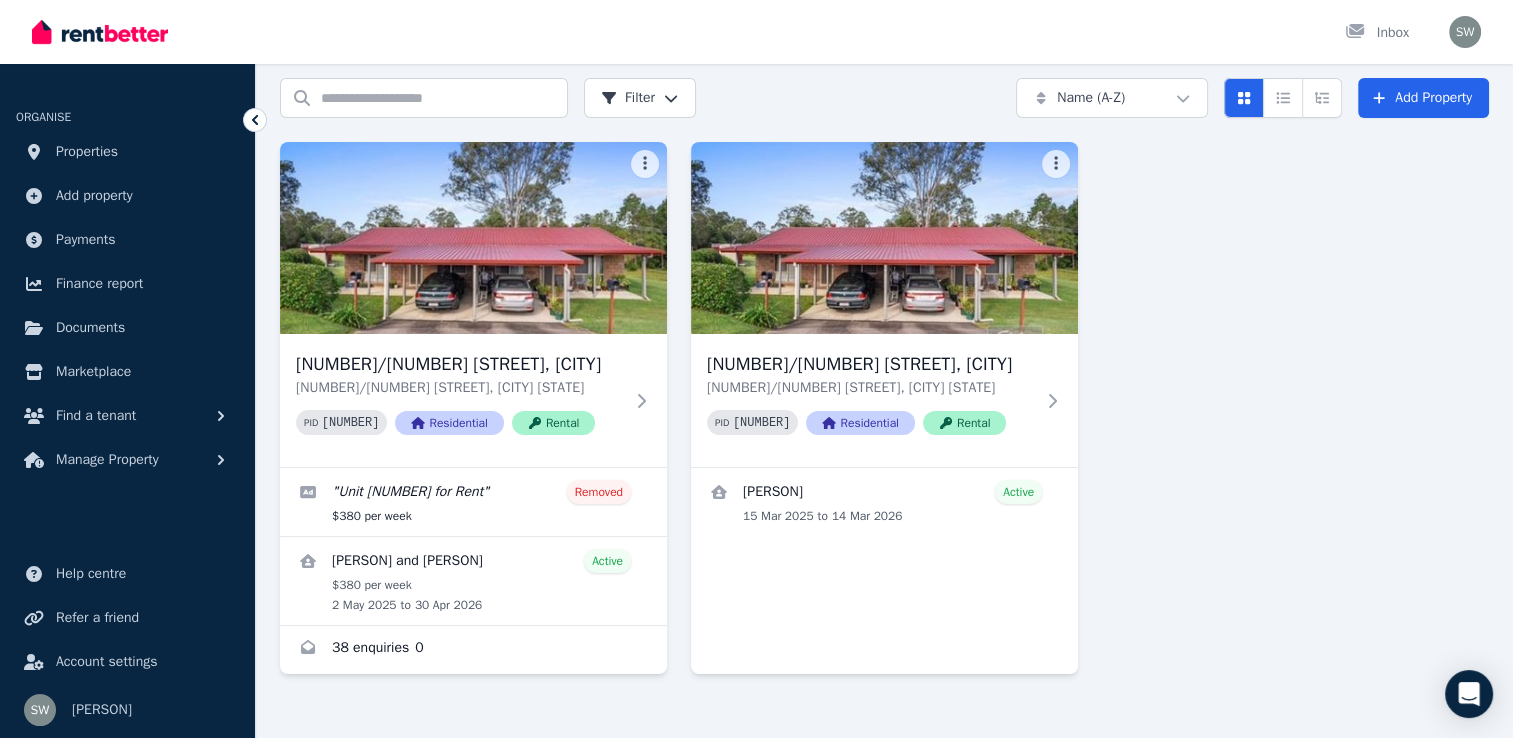scroll, scrollTop: 100, scrollLeft: 0, axis: vertical 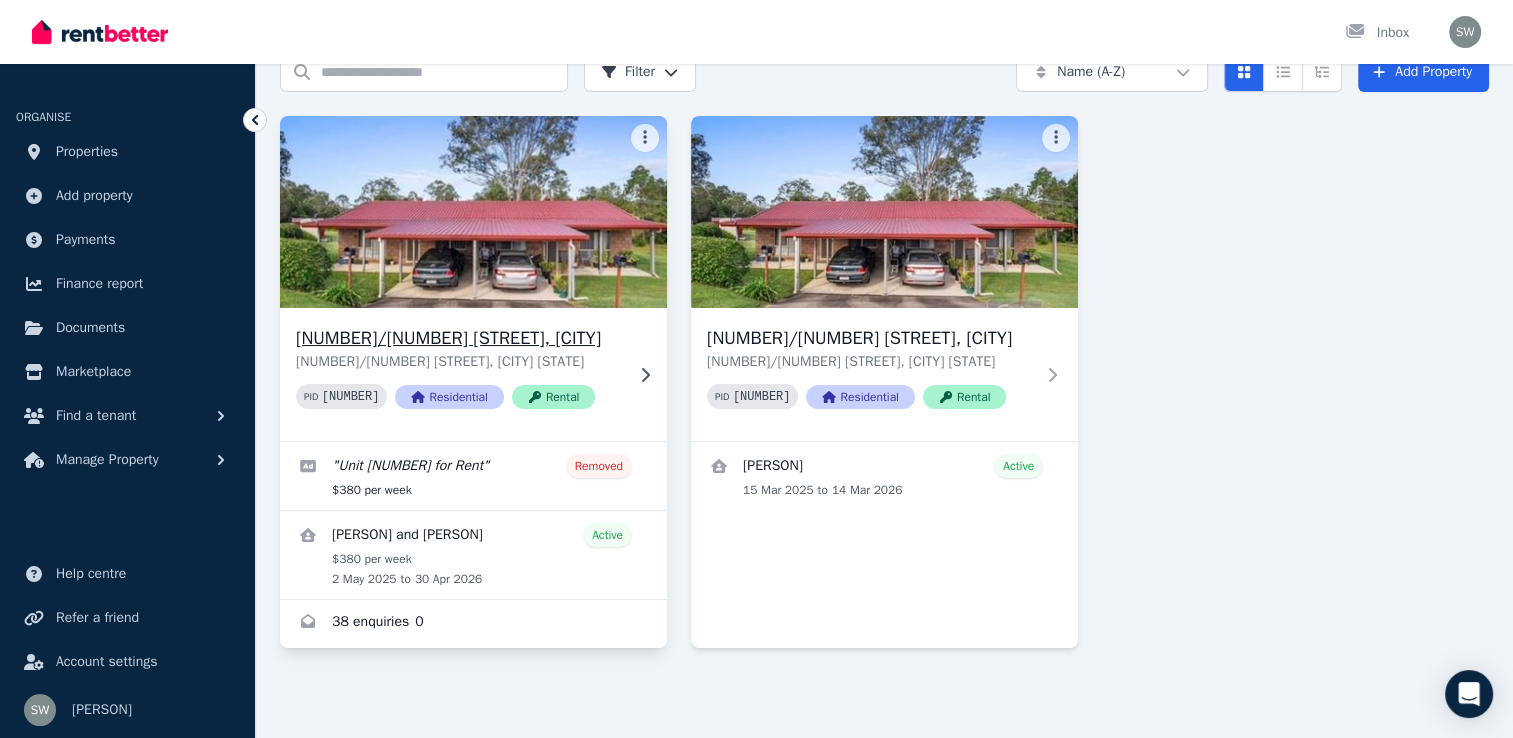 click on "[NUMBER]/[NUMBER] [STREET], [CITY] [STATE] [NUMBER] PID   [NUMBER] Residential Rental" at bounding box center [473, 374] 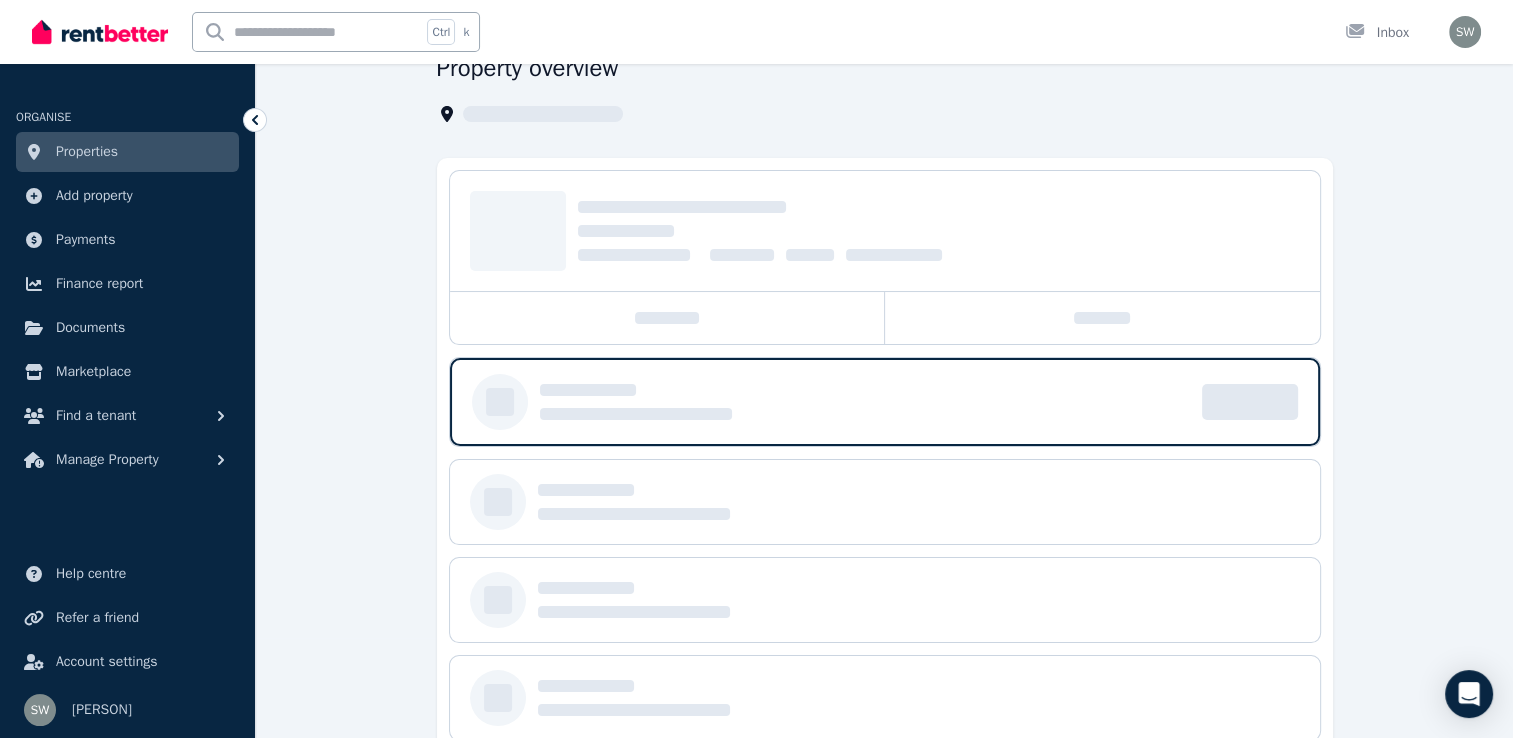 scroll, scrollTop: 0, scrollLeft: 0, axis: both 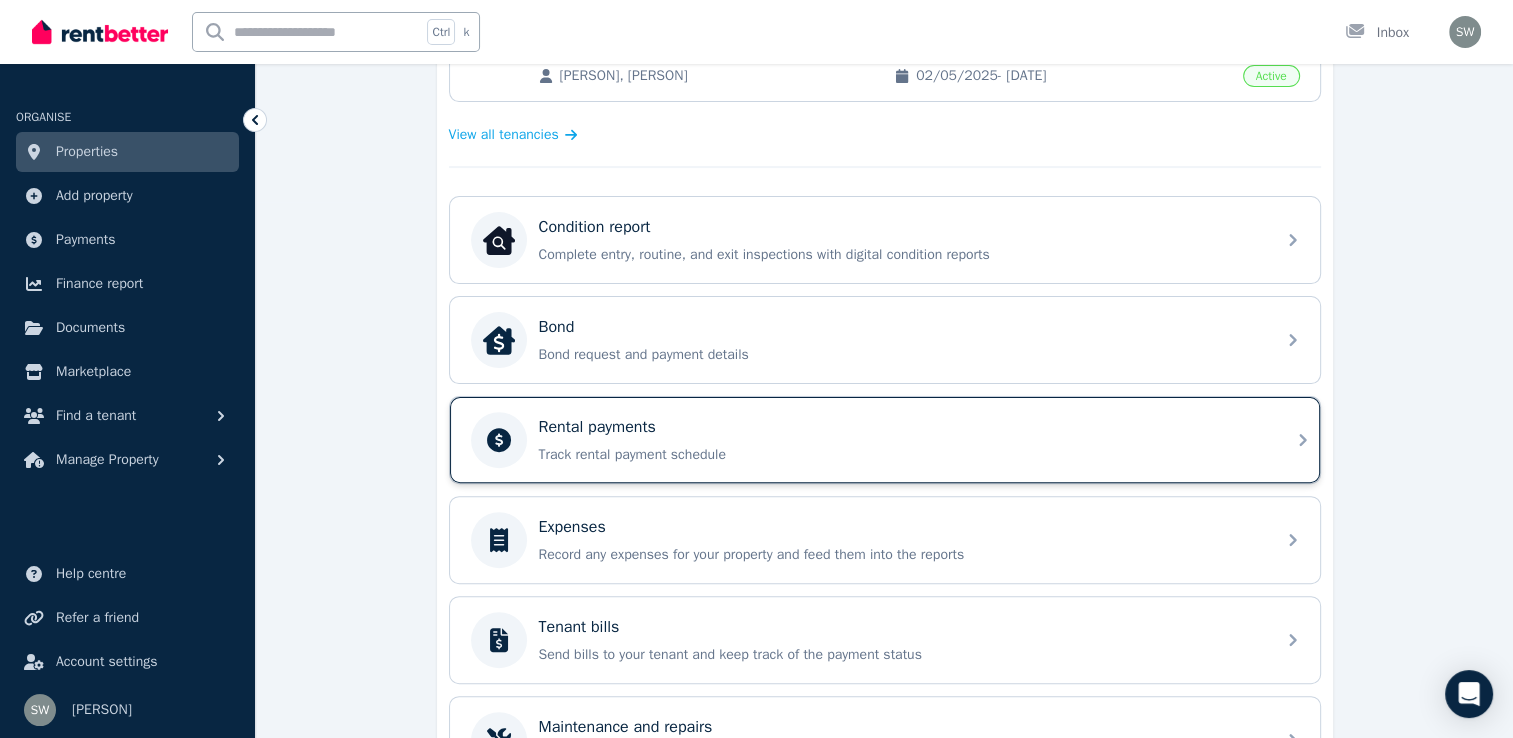 click on "Track rental payment schedule" at bounding box center (901, 455) 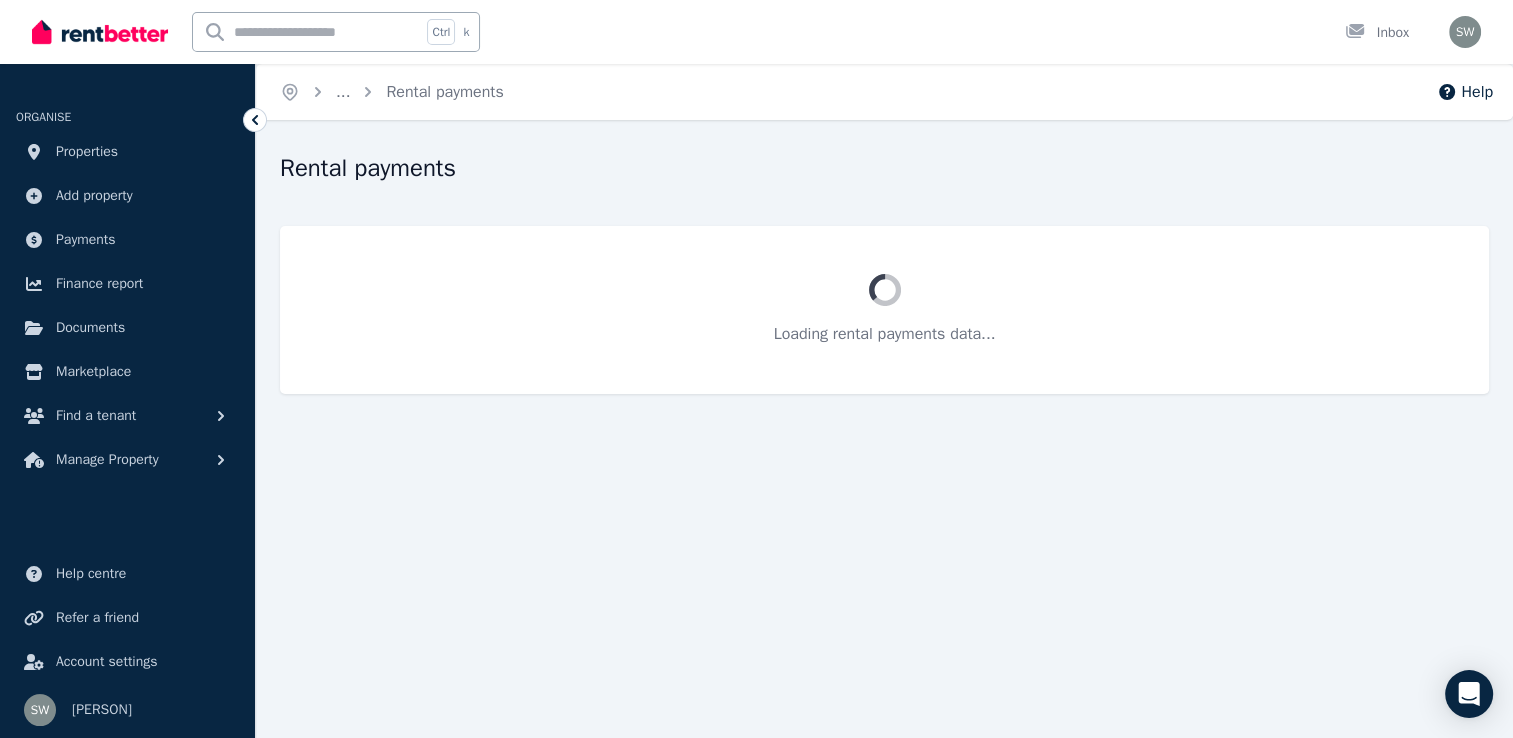 scroll, scrollTop: 0, scrollLeft: 0, axis: both 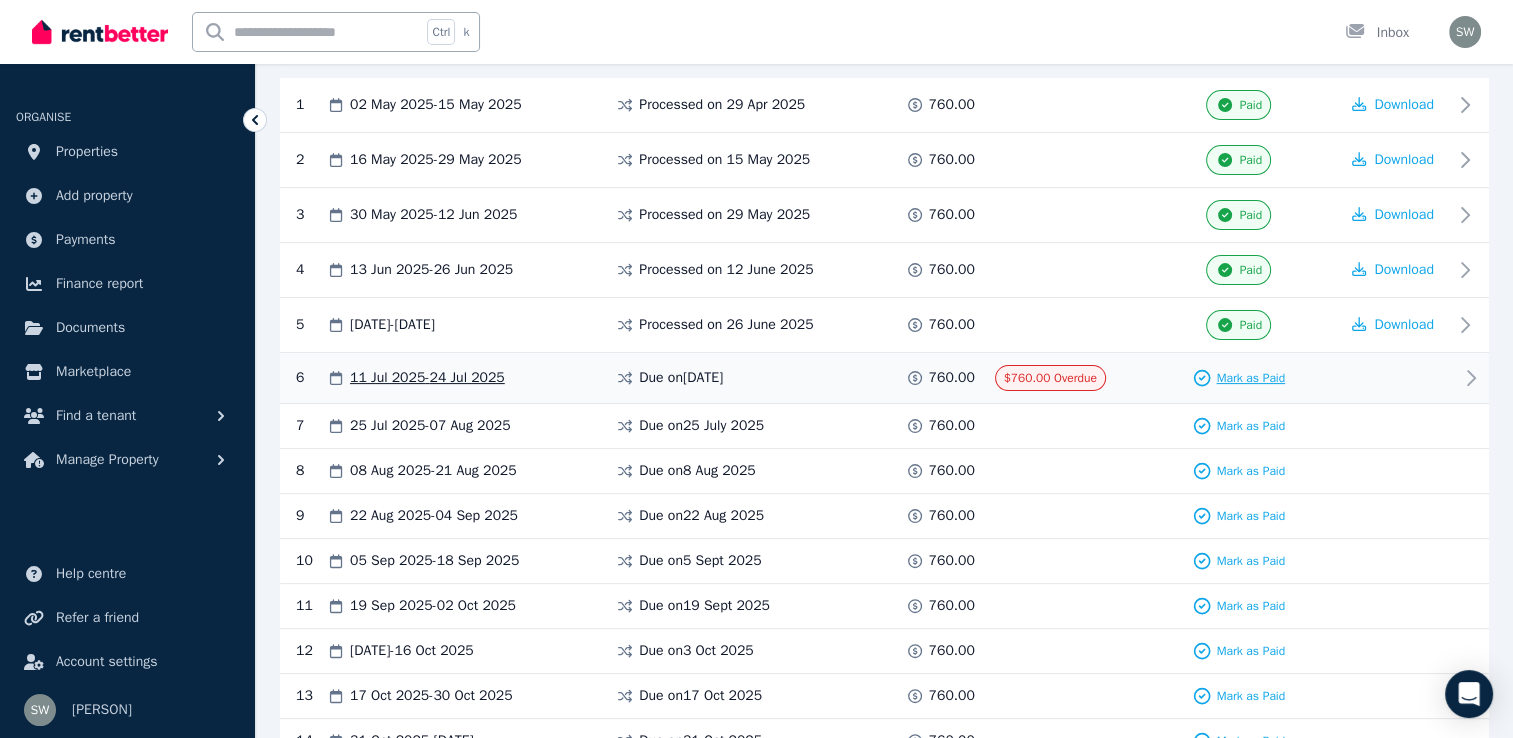 click on "Mark as Paid" at bounding box center (1250, 378) 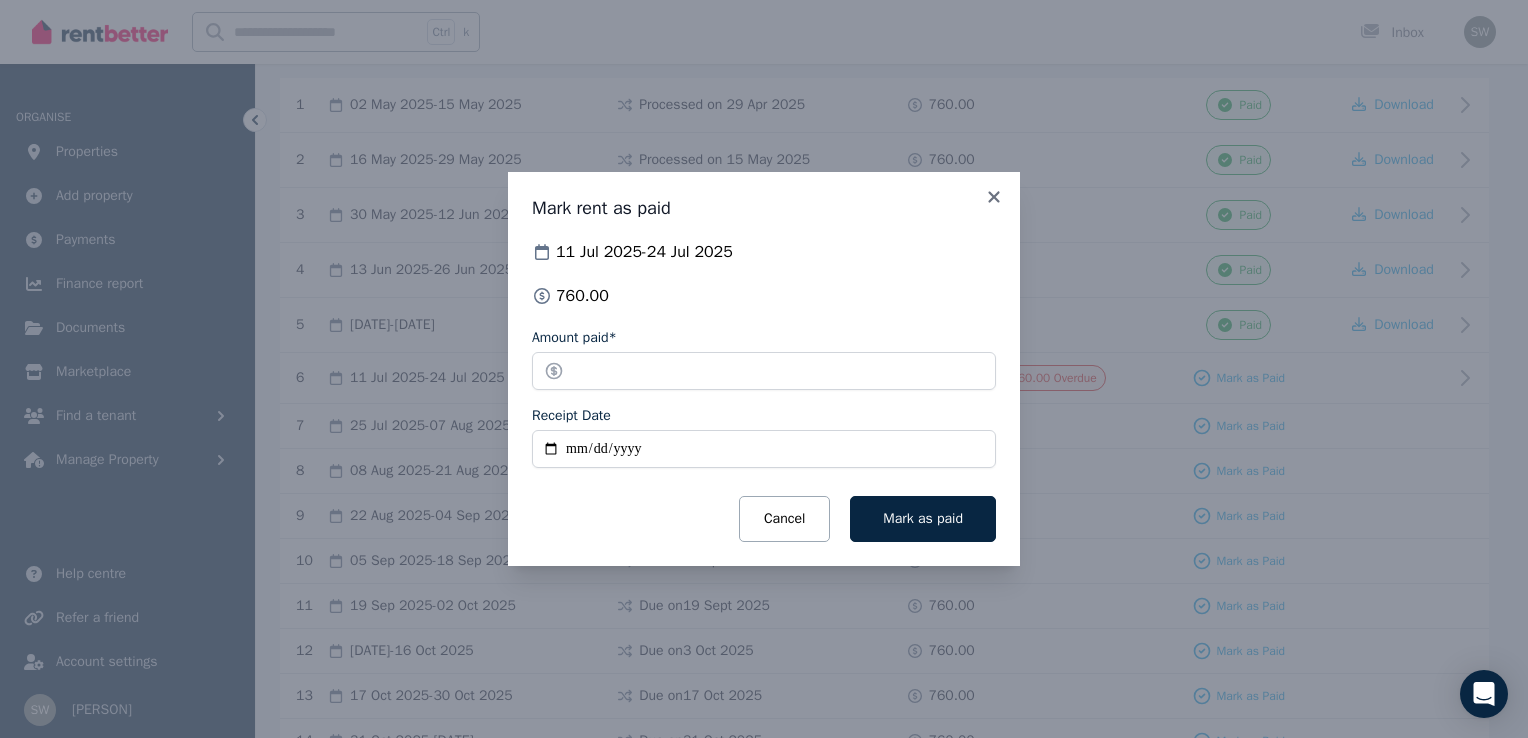click on "Receipt Date" at bounding box center [764, 449] 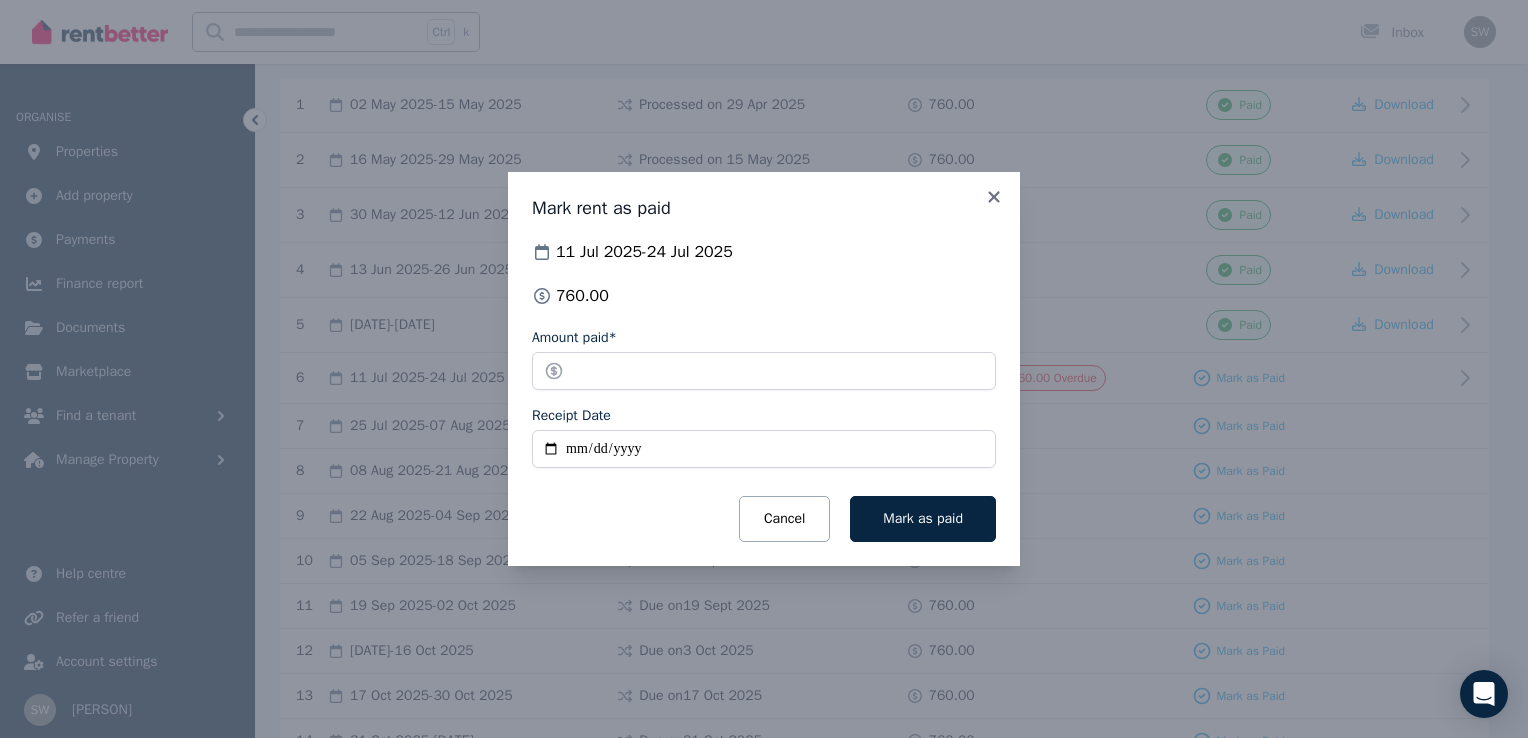 type on "**********" 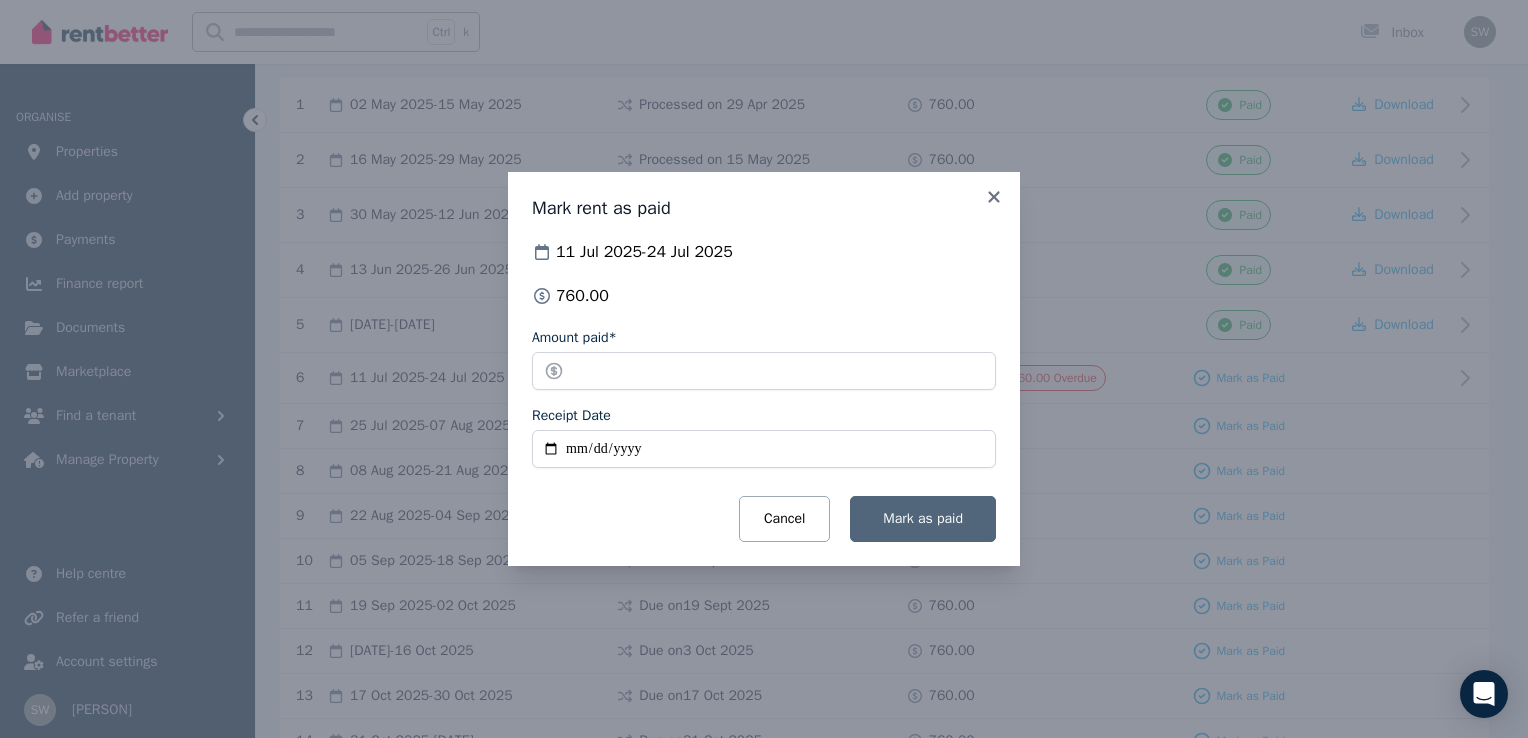 click on "Mark as paid" at bounding box center (923, 518) 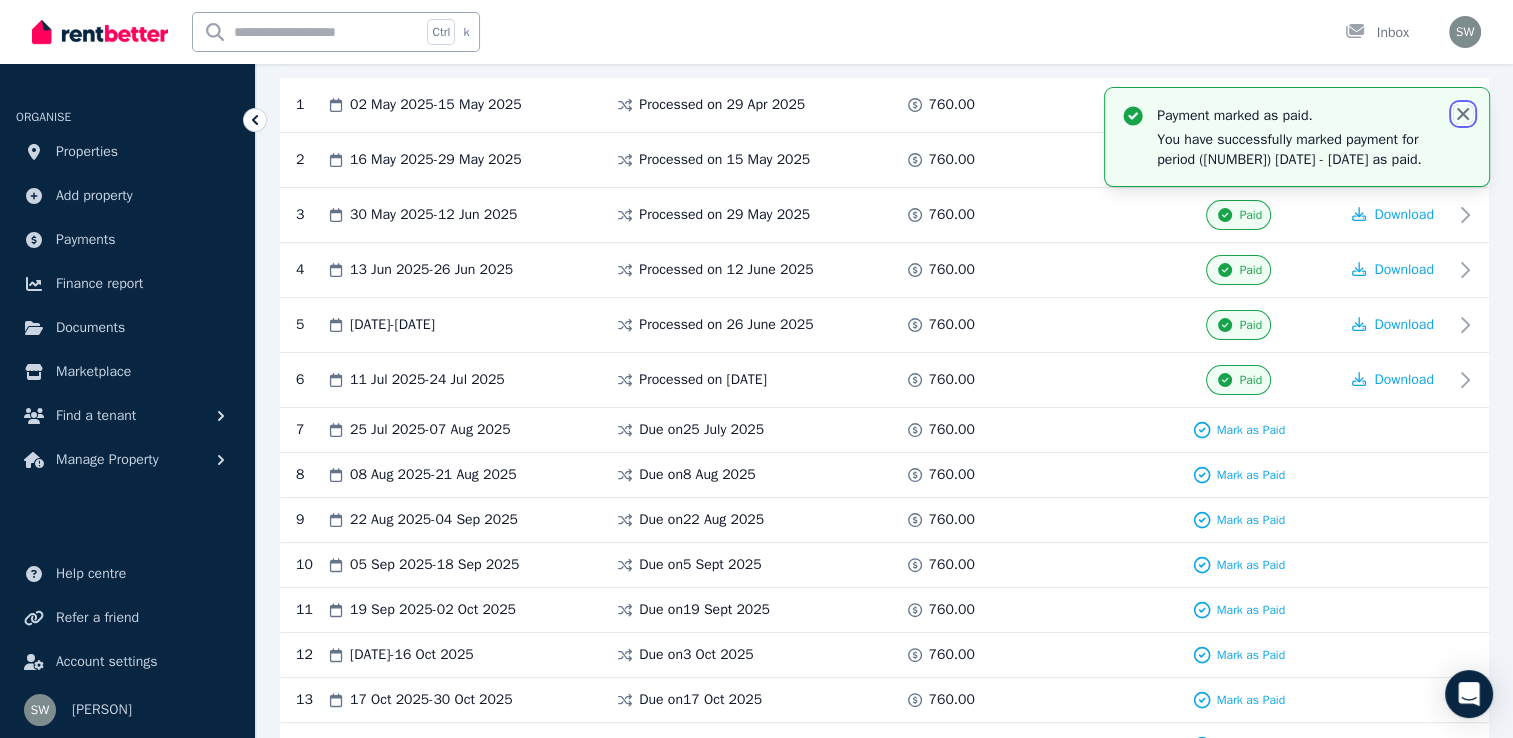 click 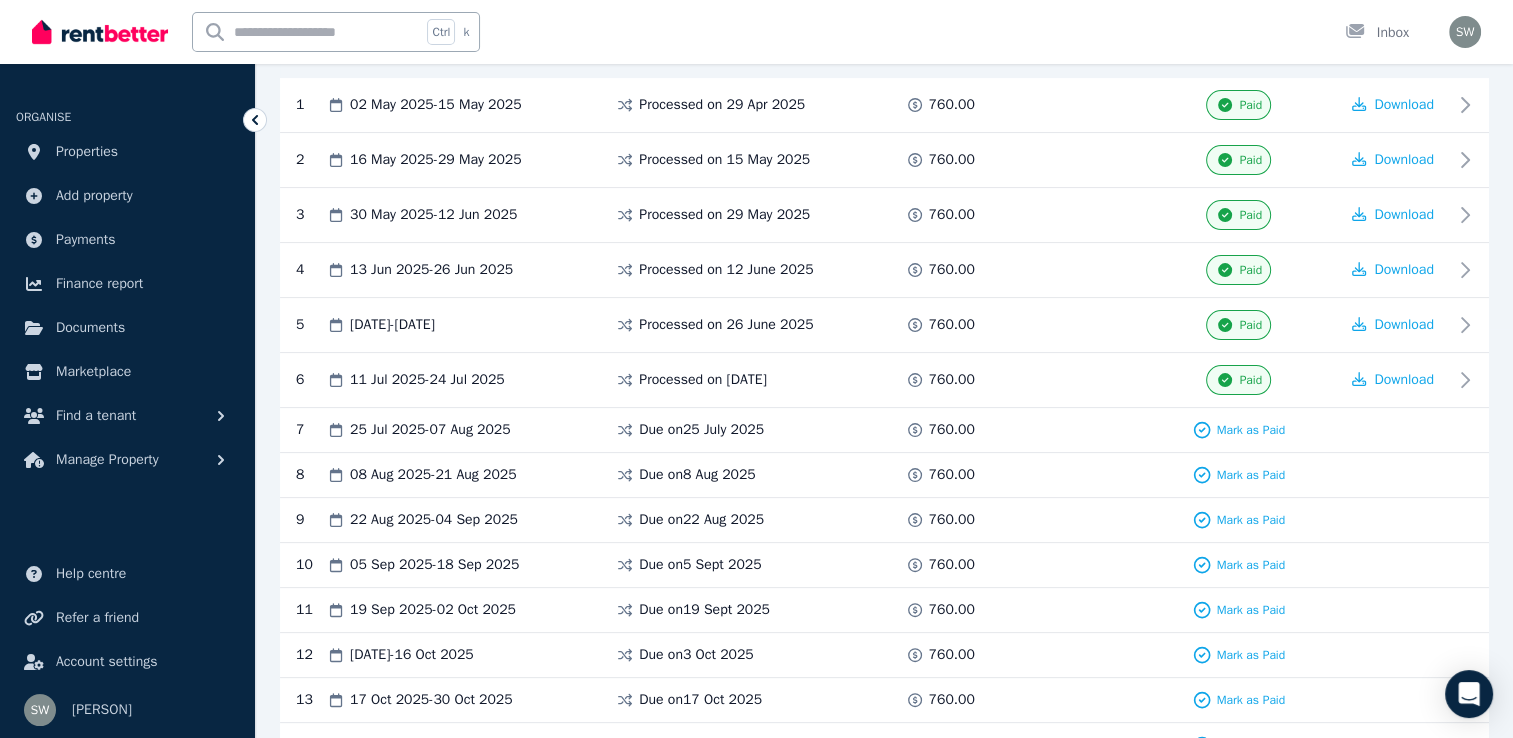 scroll, scrollTop: 0, scrollLeft: 0, axis: both 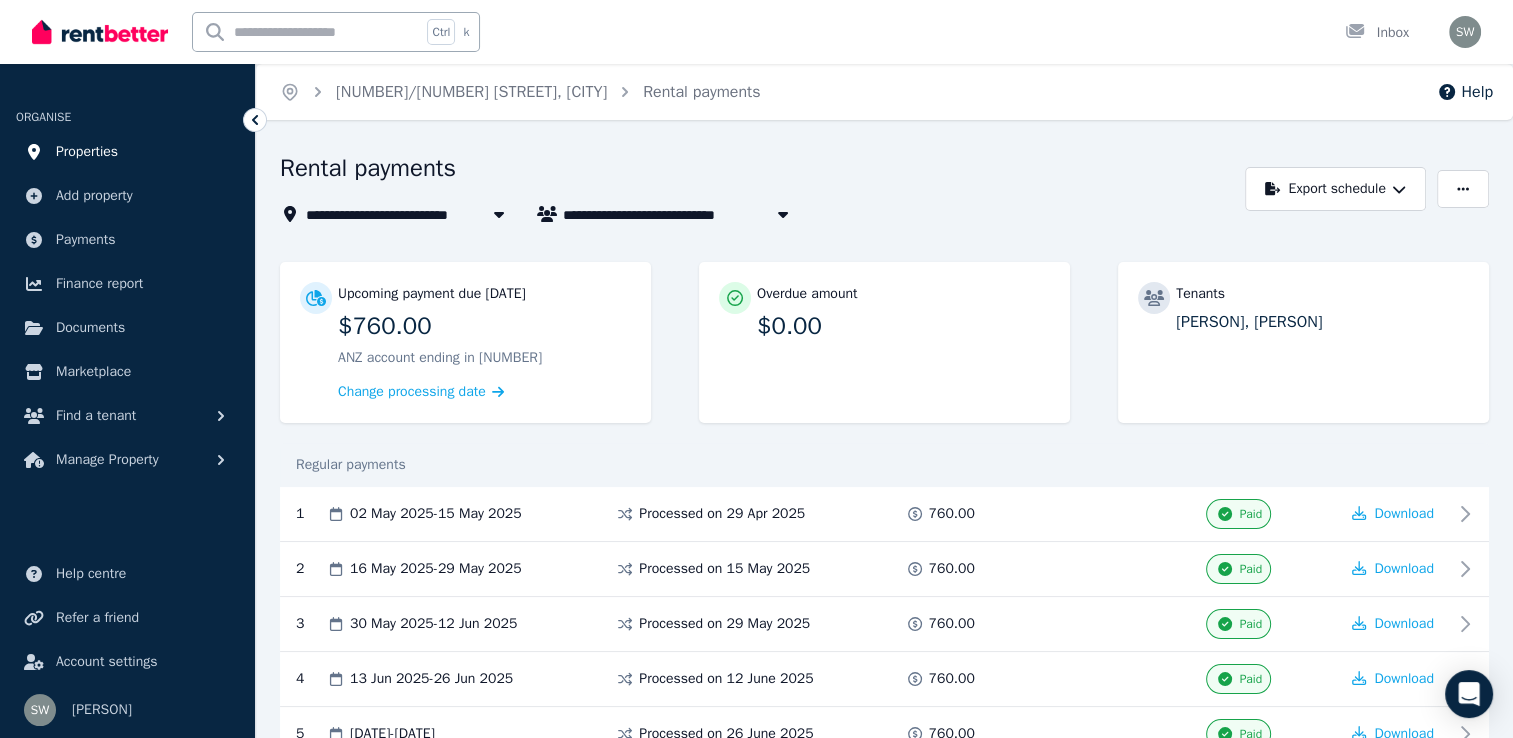 click on "Properties" at bounding box center (87, 152) 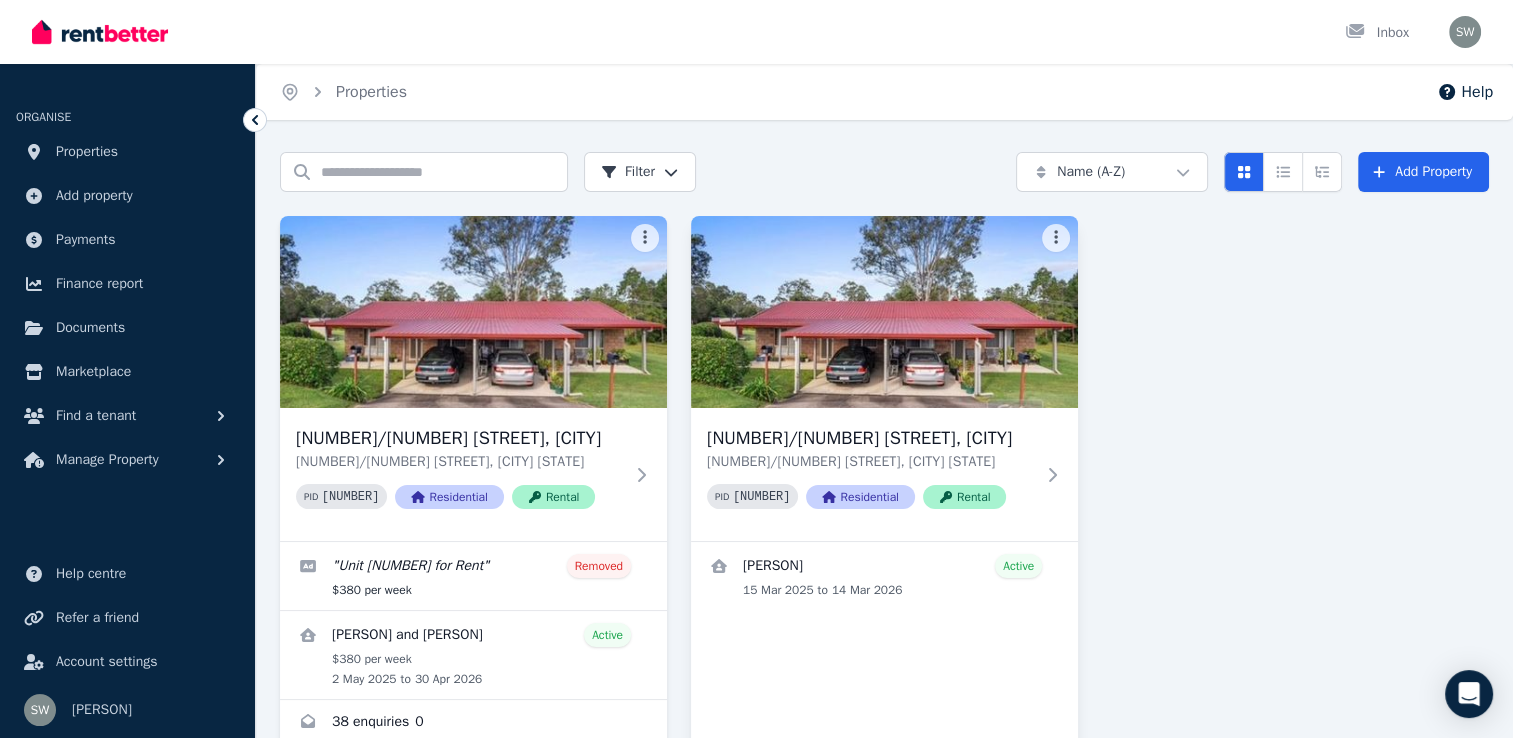 click on "[NUMBER]/[NUMBER] [STREET], [CITY] [STATE] PID   [NUMBER] Residential Rental [PERSON] Active [DATE] to [DATE]" at bounding box center (884, 482) 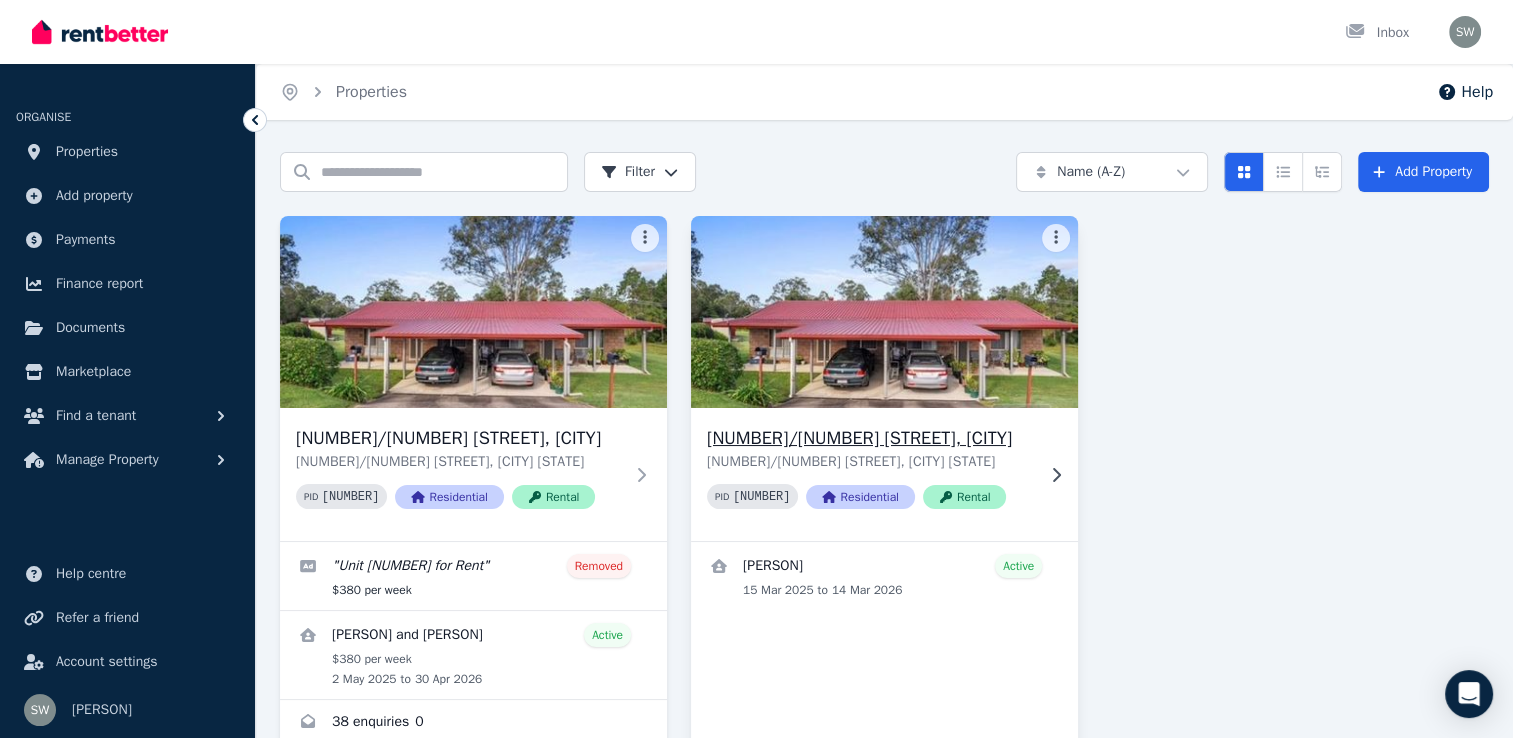 click on "[NUMBER]/[NUMBER] [STREET], [CITY] [STATE] PID   [NUMBER] Residential Rental" at bounding box center [870, 474] 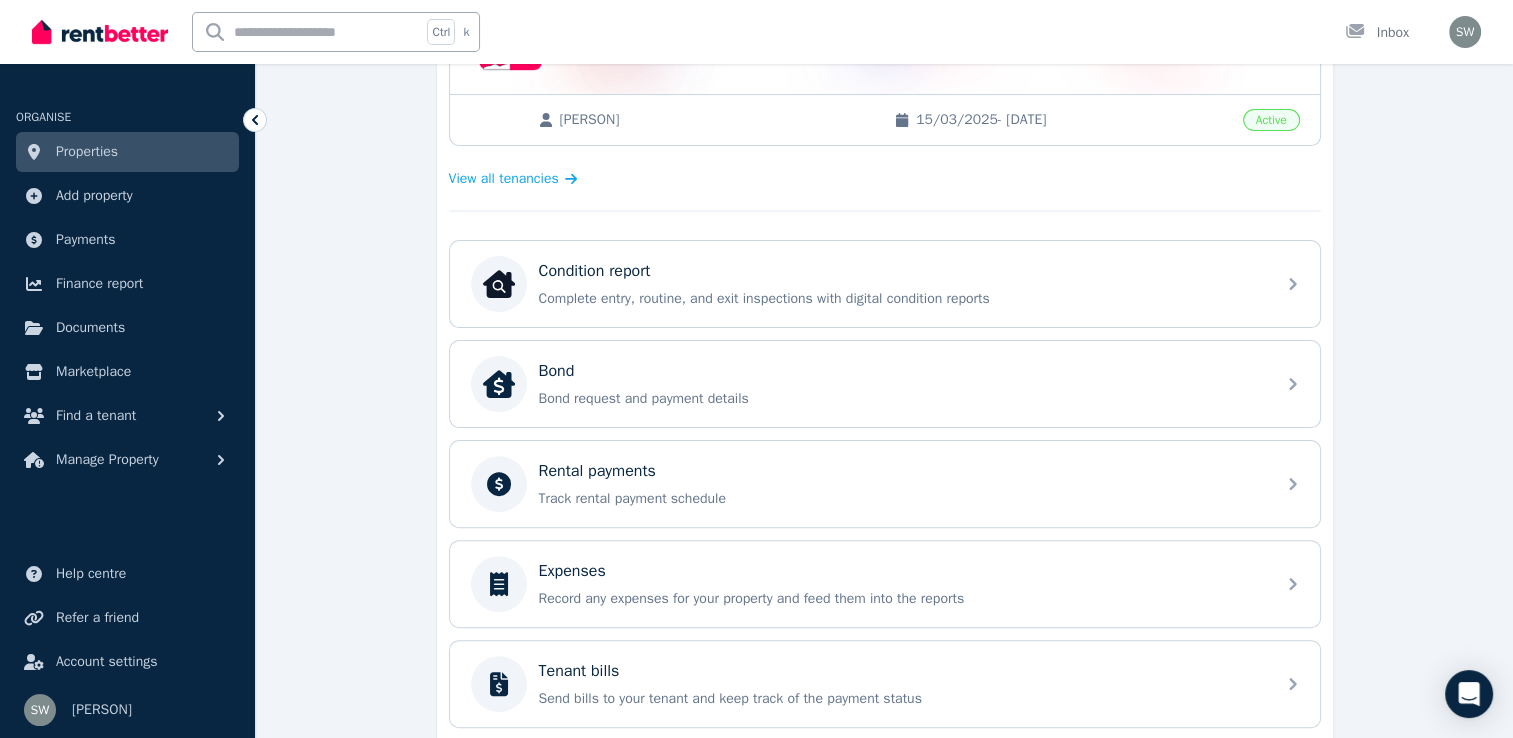 scroll, scrollTop: 505, scrollLeft: 0, axis: vertical 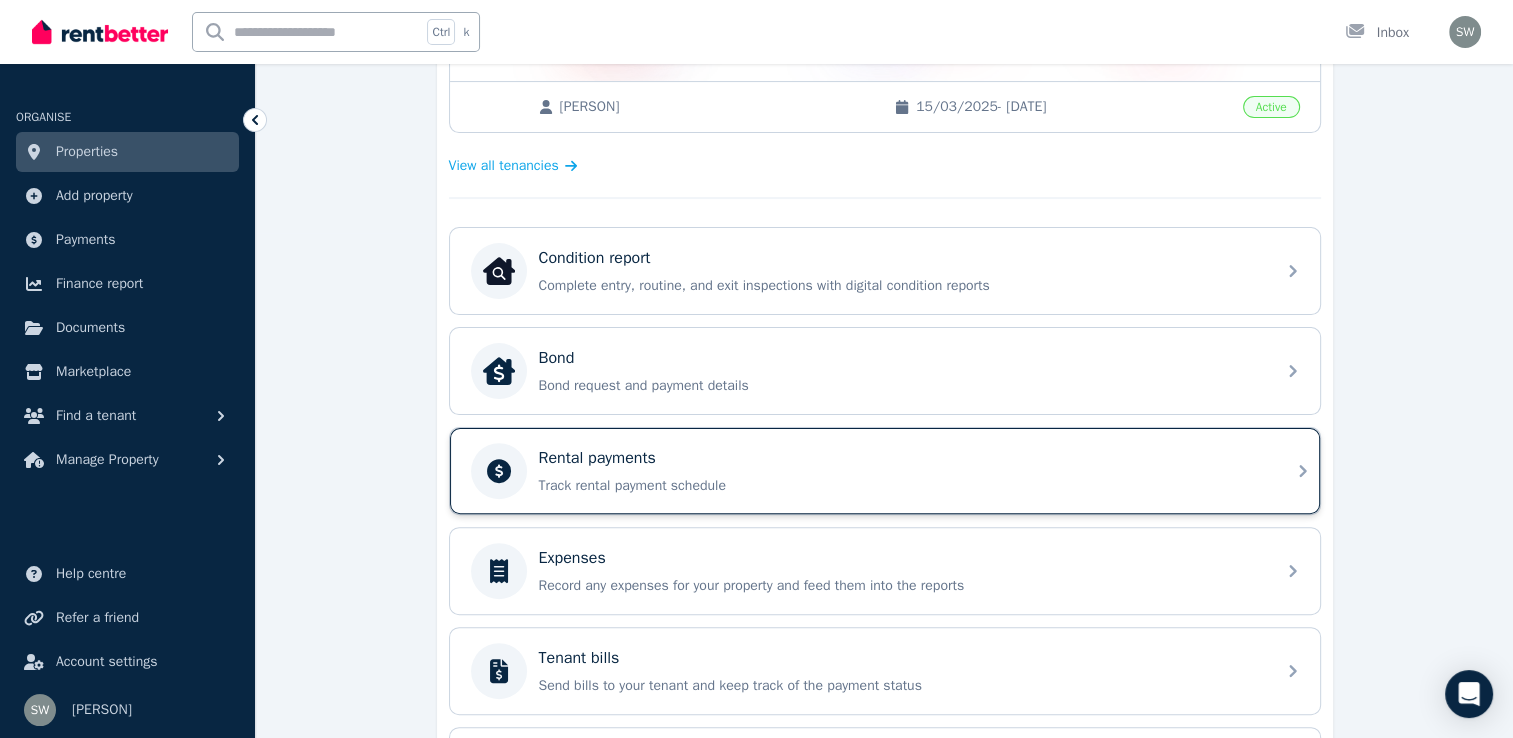 click on "Rental payments" at bounding box center (901, 458) 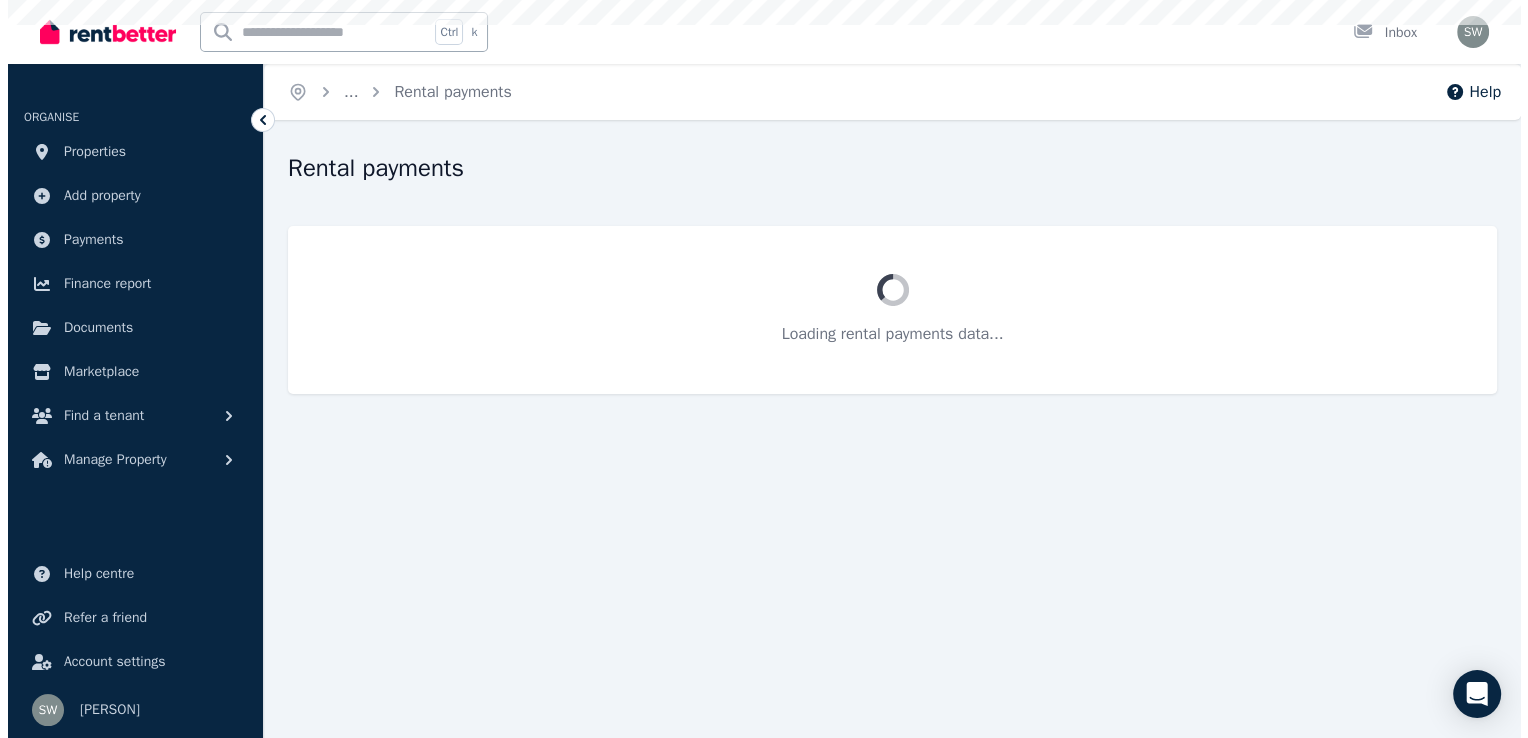 scroll, scrollTop: 0, scrollLeft: 0, axis: both 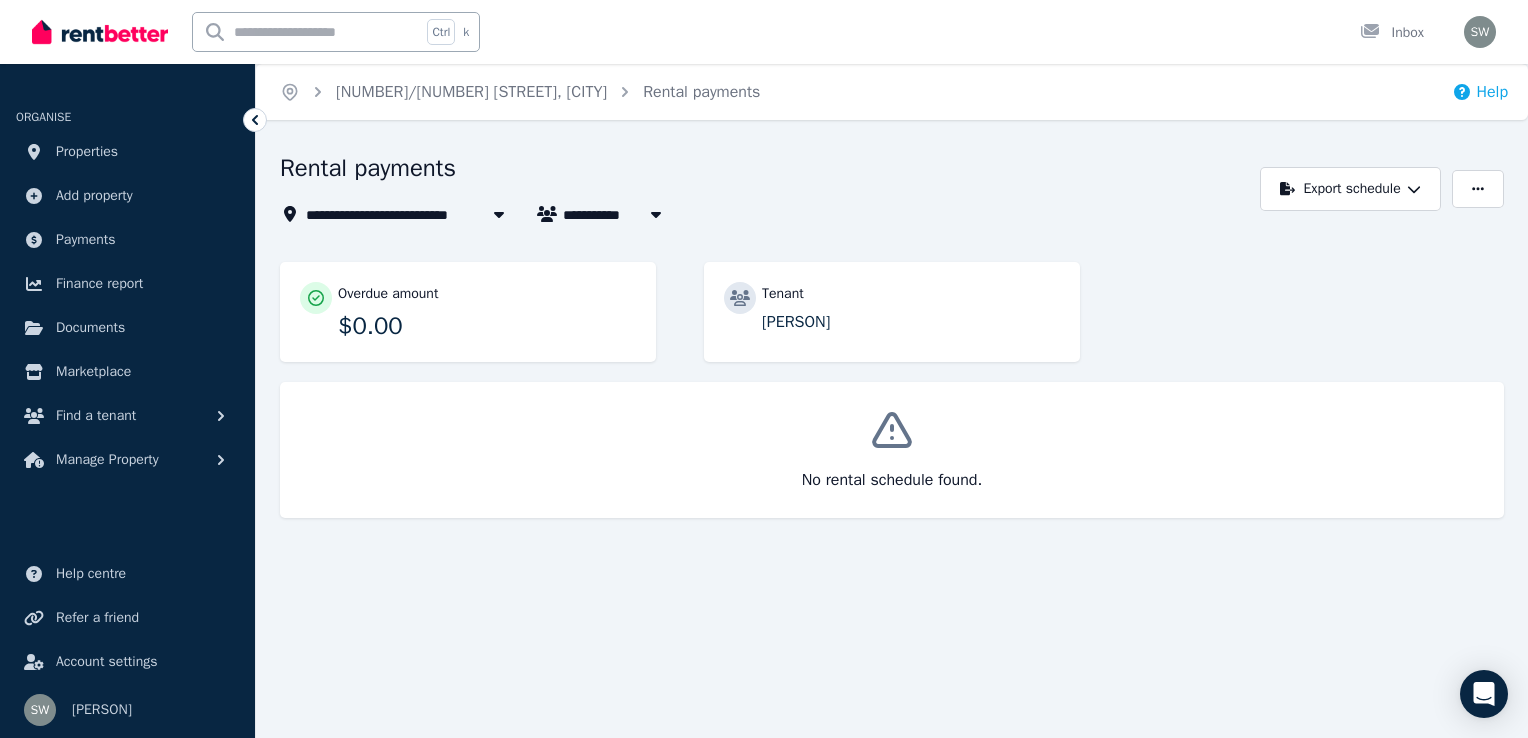 click on "Help" at bounding box center [1480, 92] 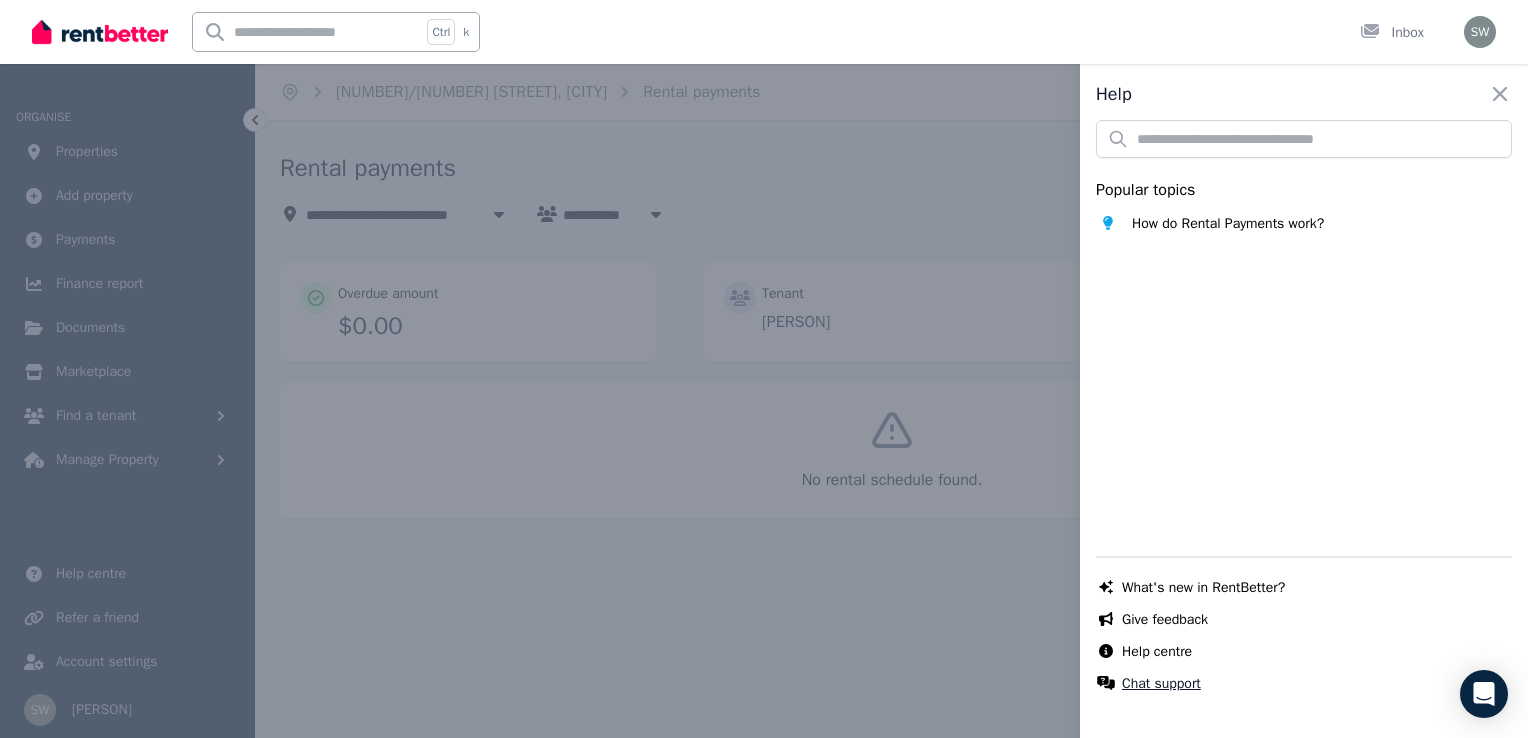 click on "Chat support" at bounding box center [1161, 684] 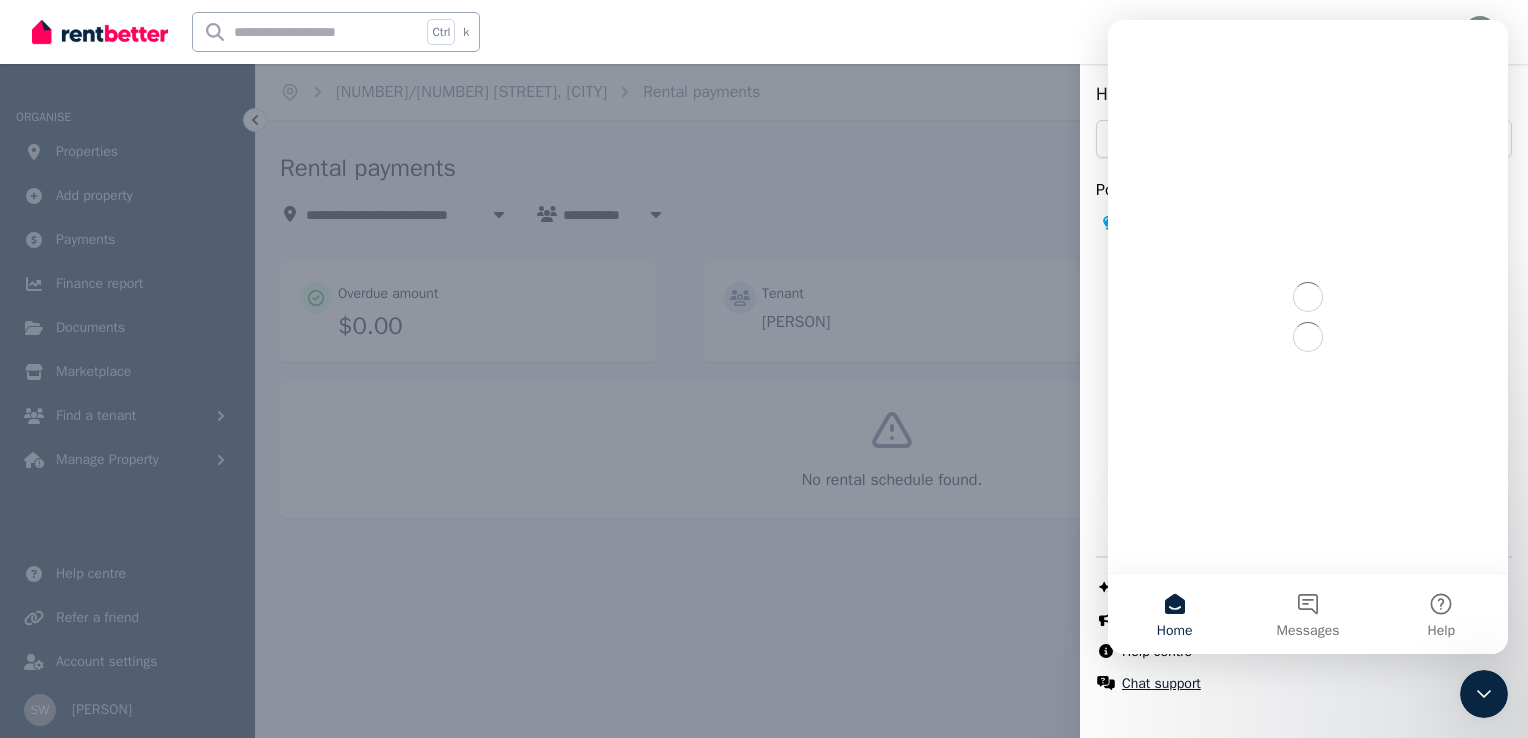 scroll, scrollTop: 0, scrollLeft: 0, axis: both 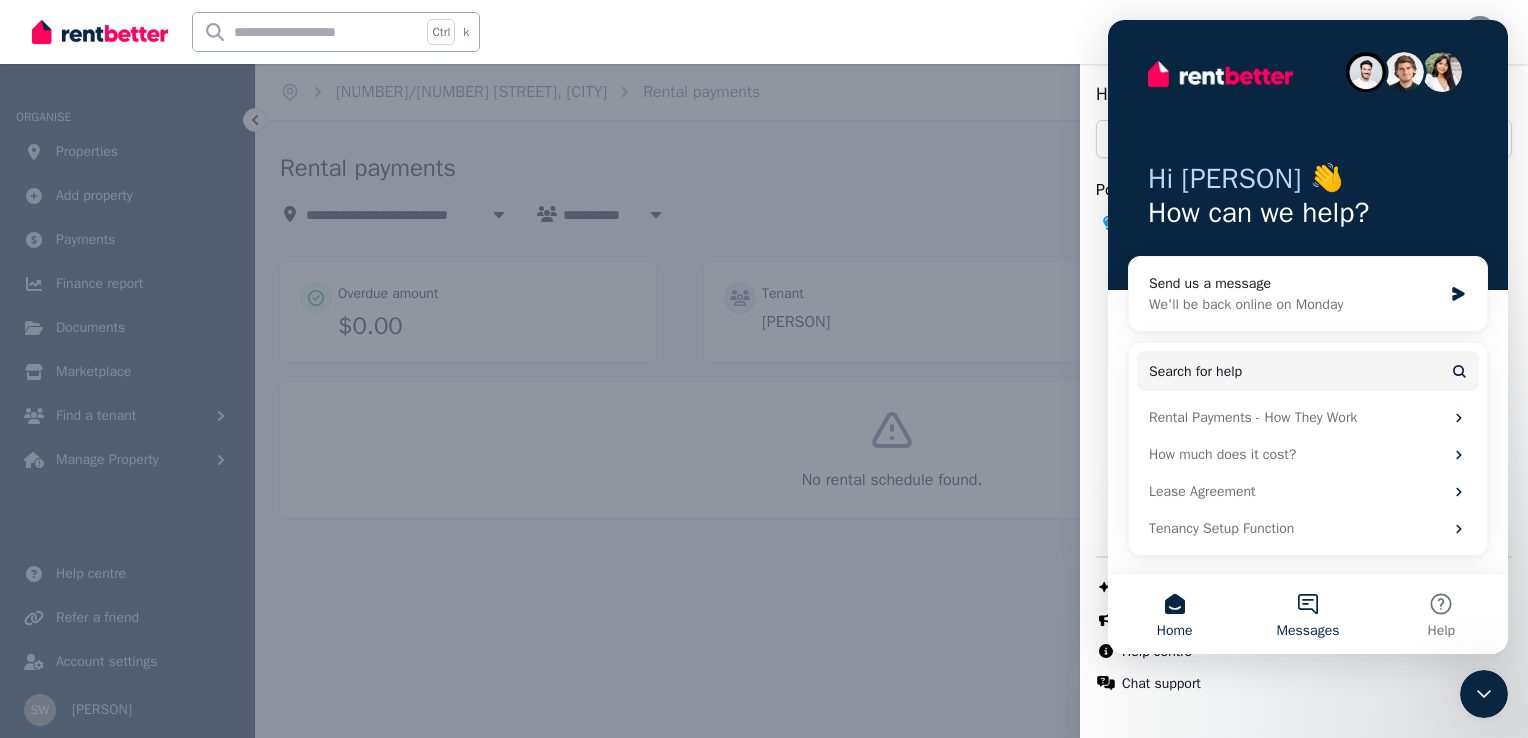 click on "Messages" at bounding box center [1307, 614] 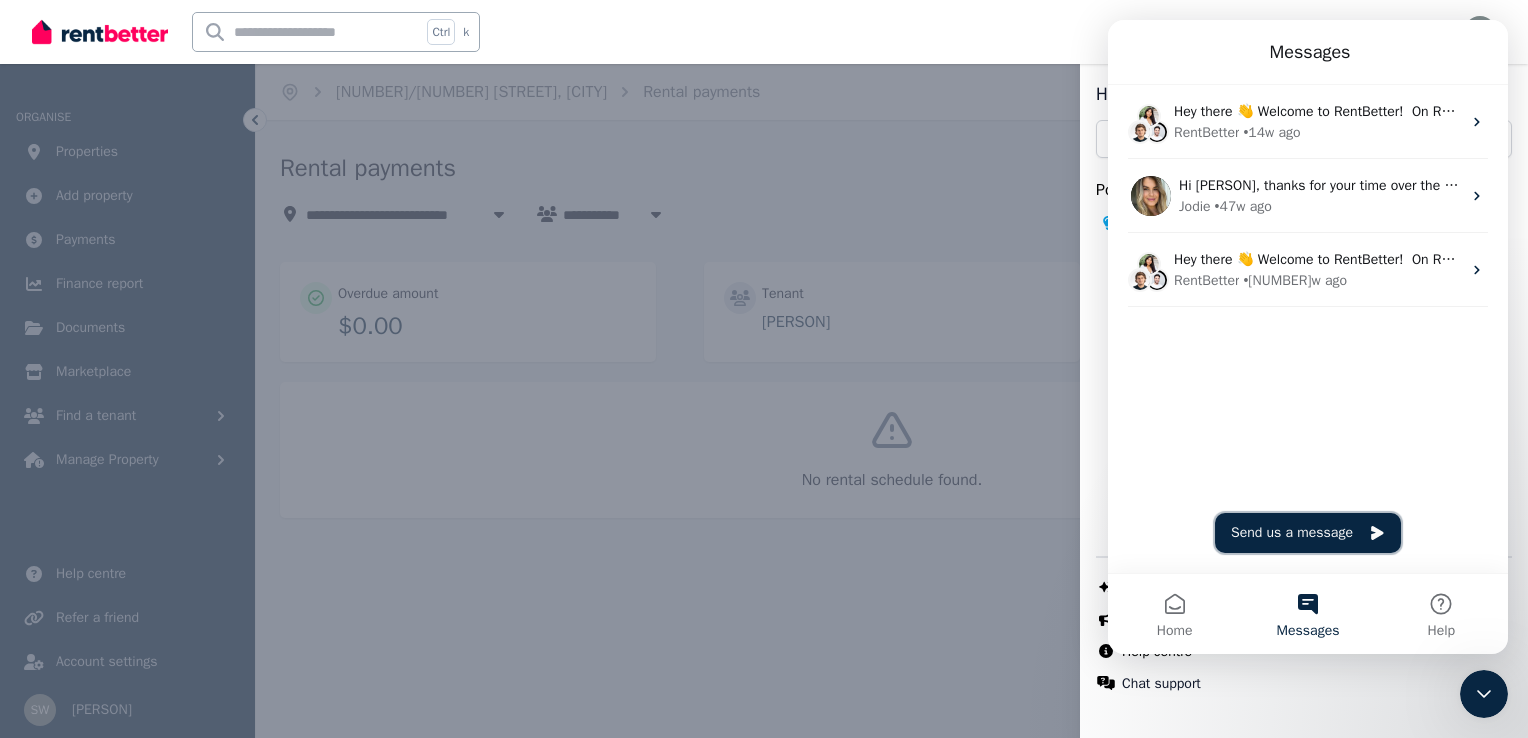 click on "Send us a message" at bounding box center [1308, 533] 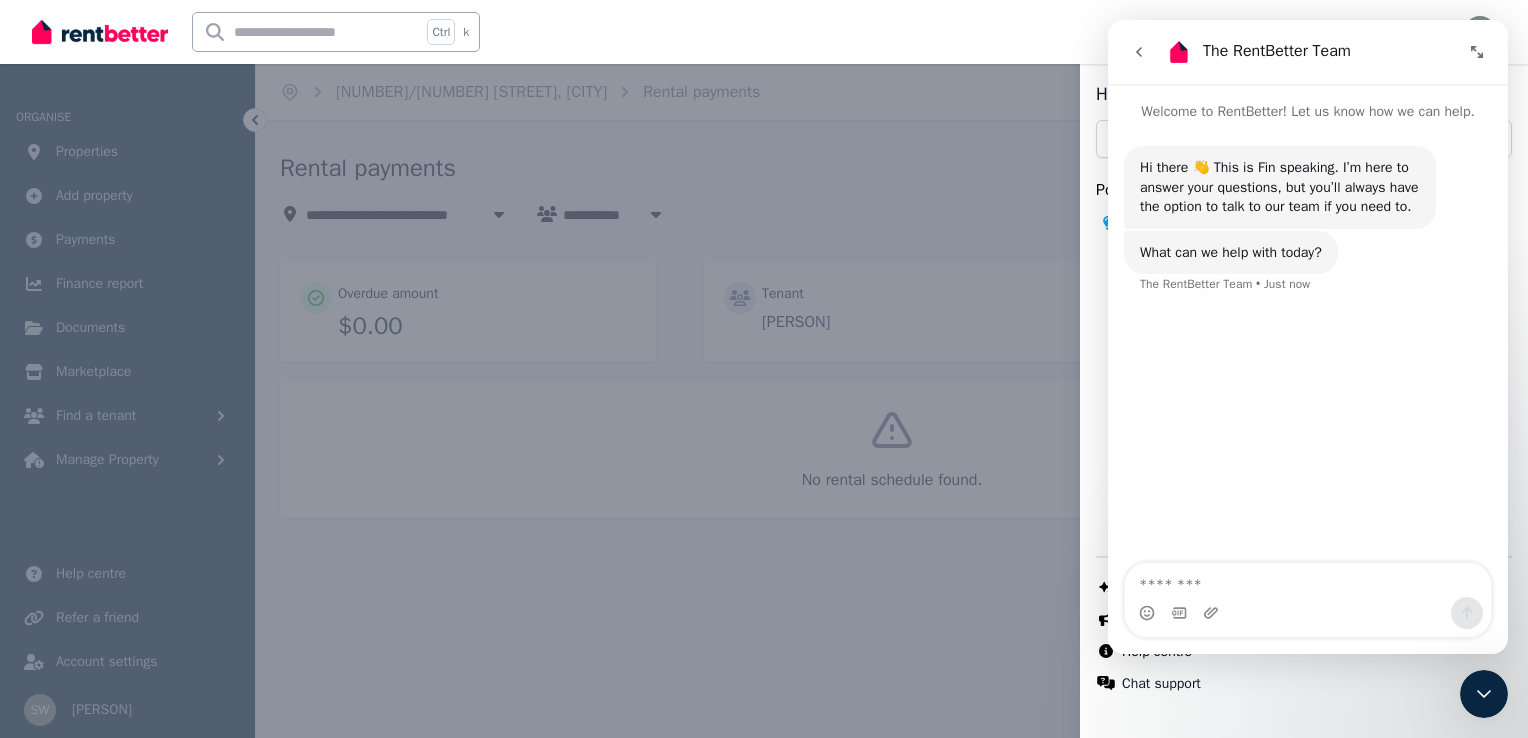 click at bounding box center (1308, 580) 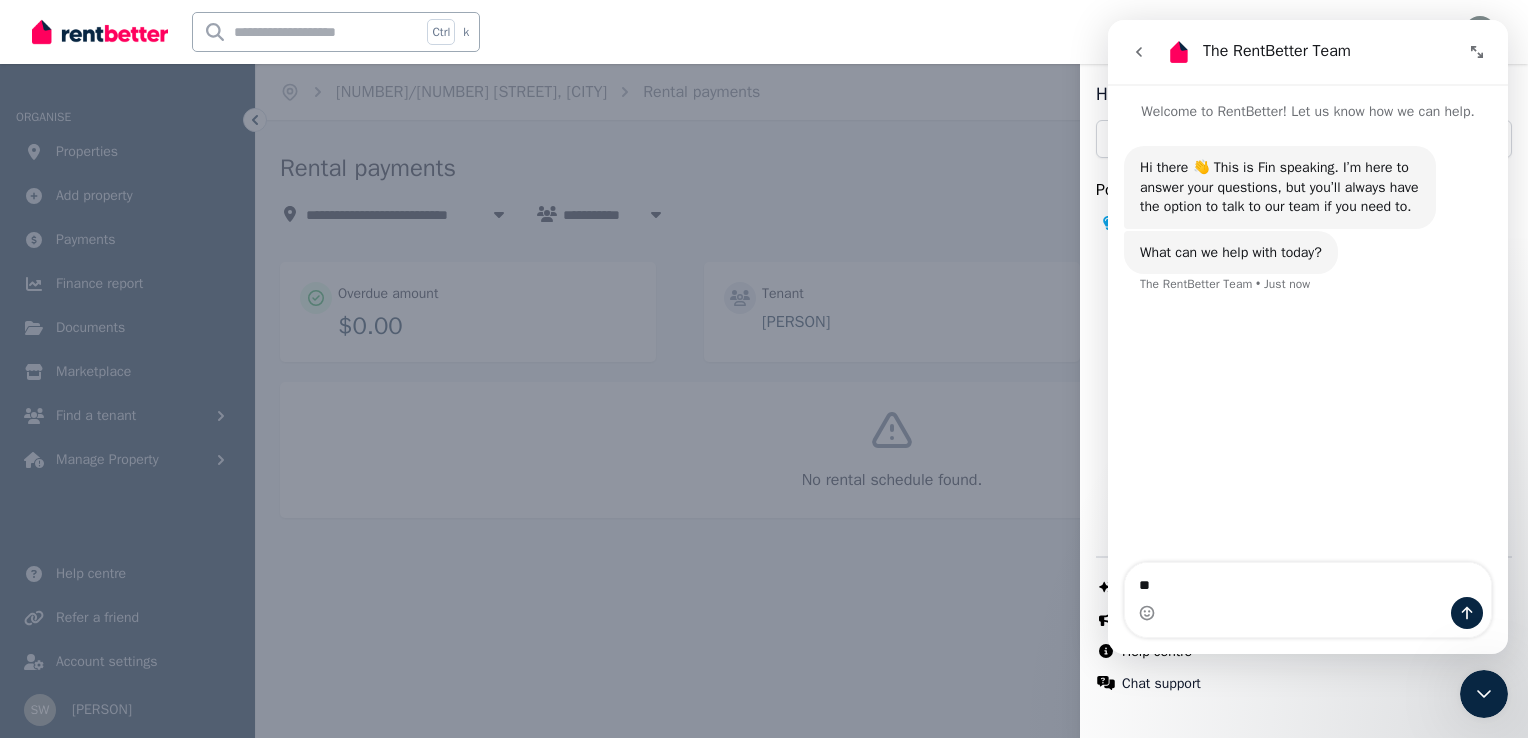 type on "*" 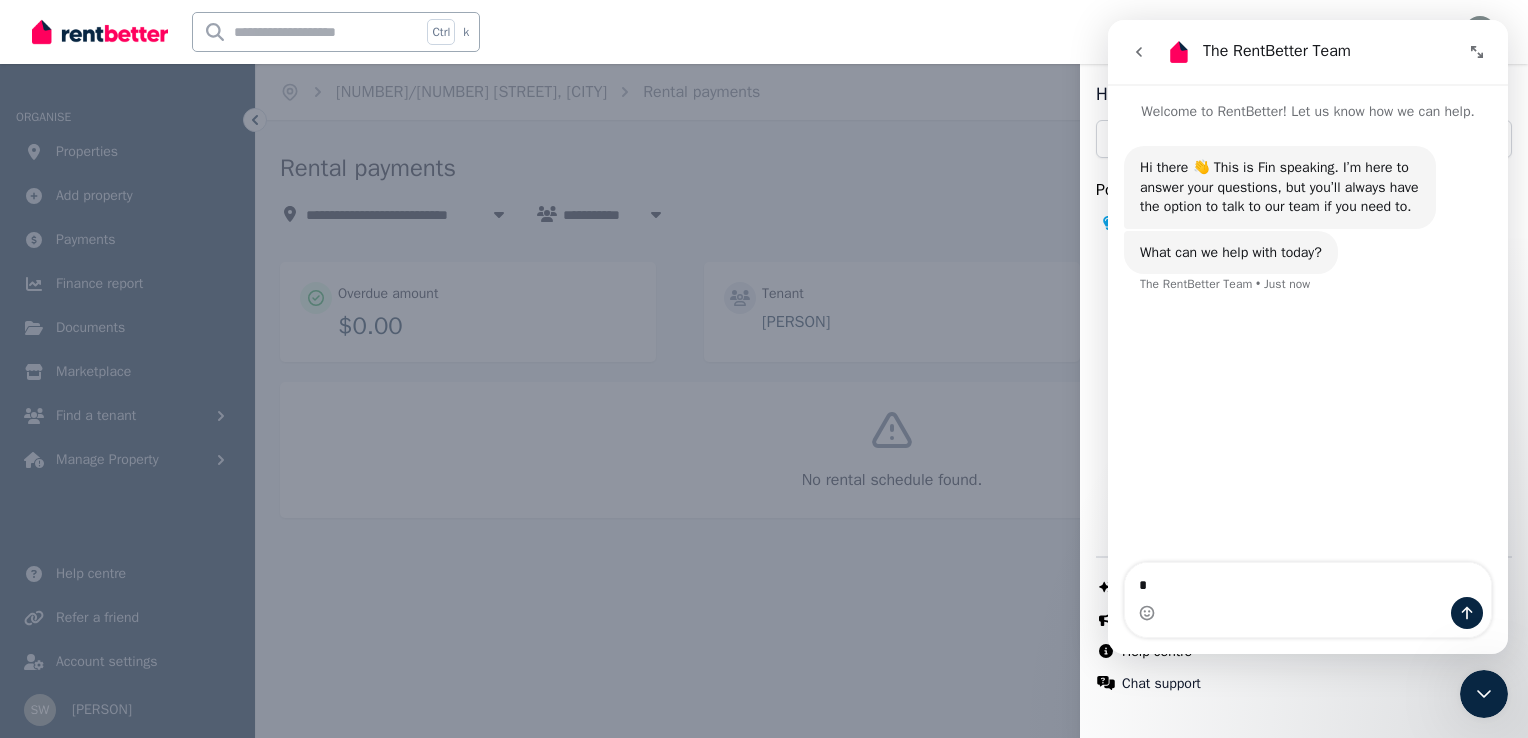 type 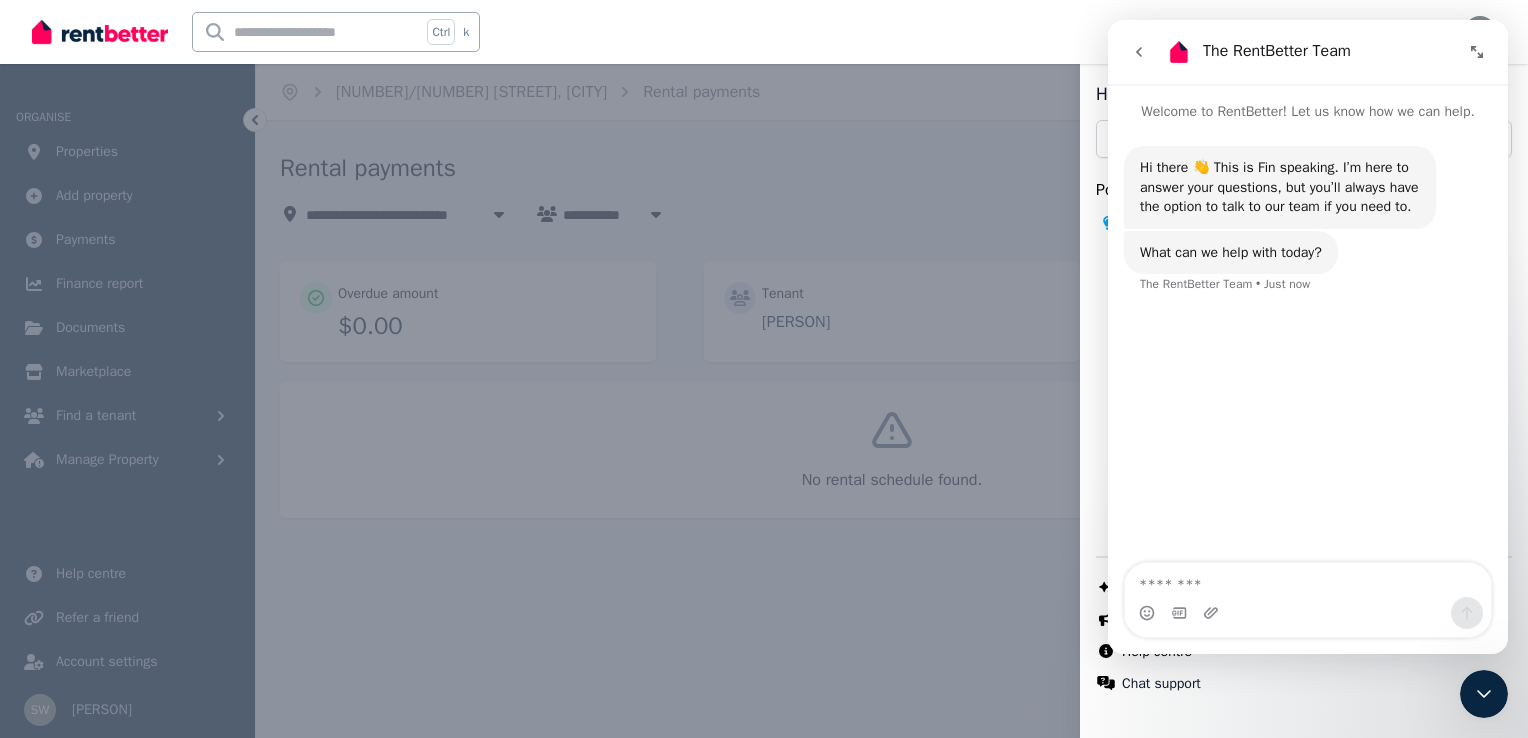 click at bounding box center [1477, 52] 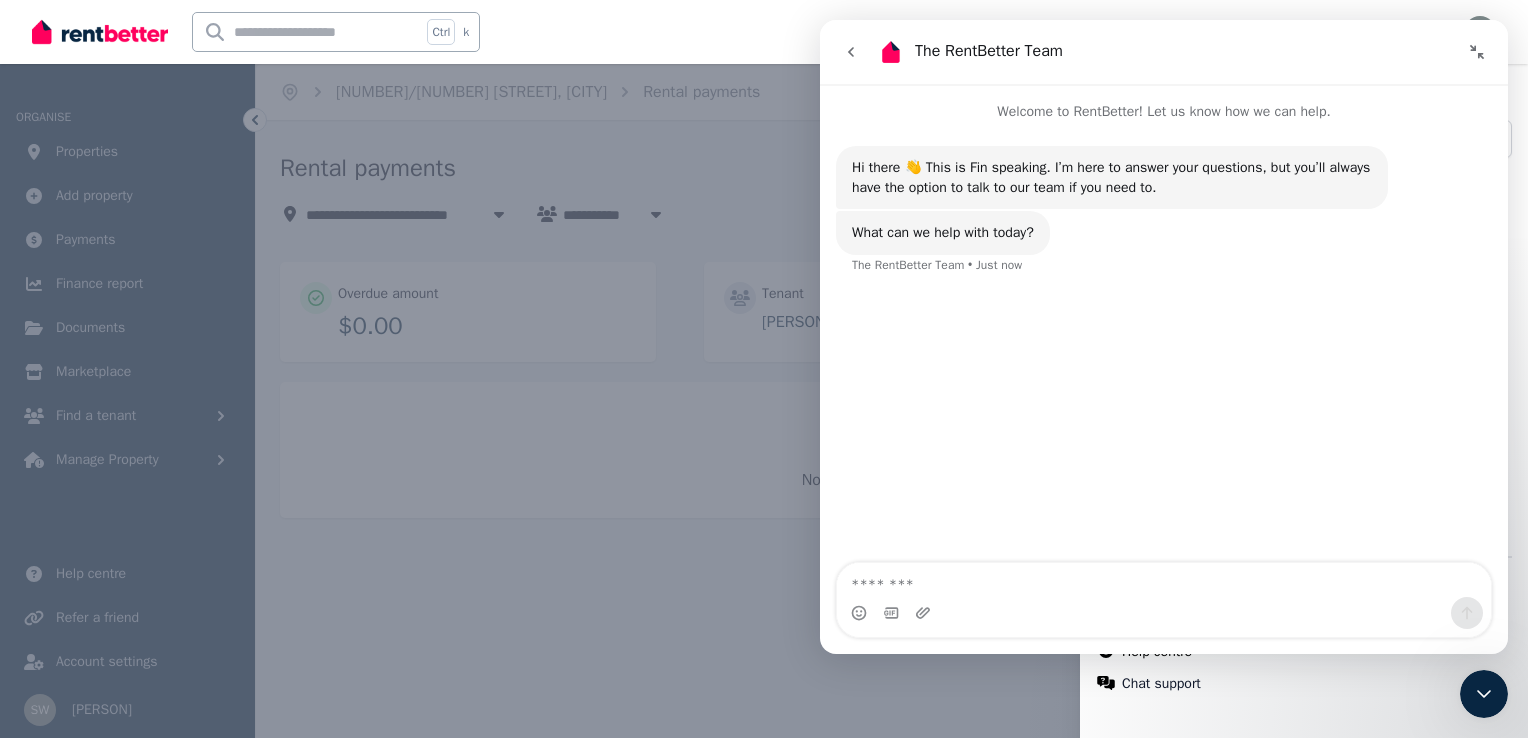click at bounding box center [851, 52] 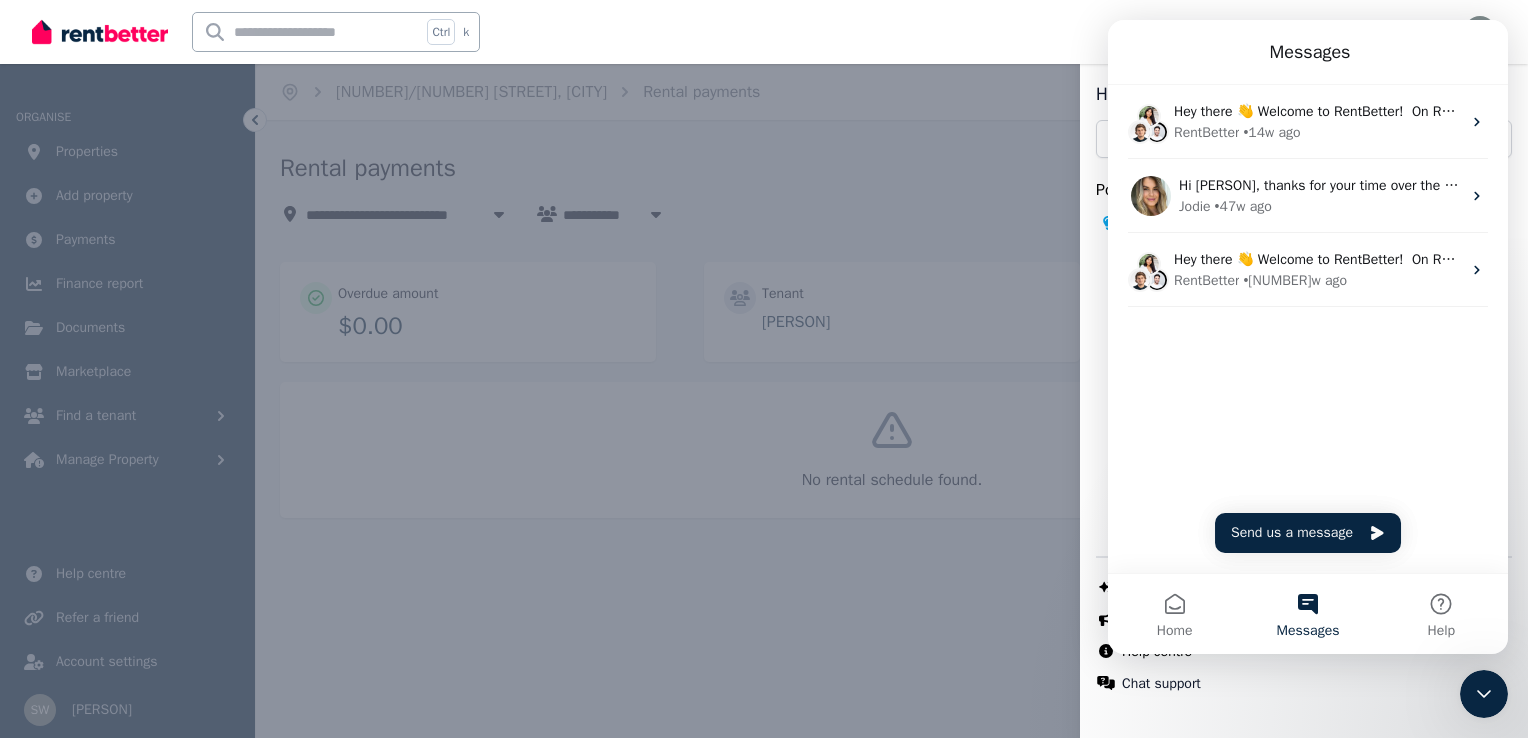 click on "Help Close panel Popular topics How do Rental Payments work? Chat with us live What's new in RentBetter? Give feedback Help centre Chat support" at bounding box center [764, 369] 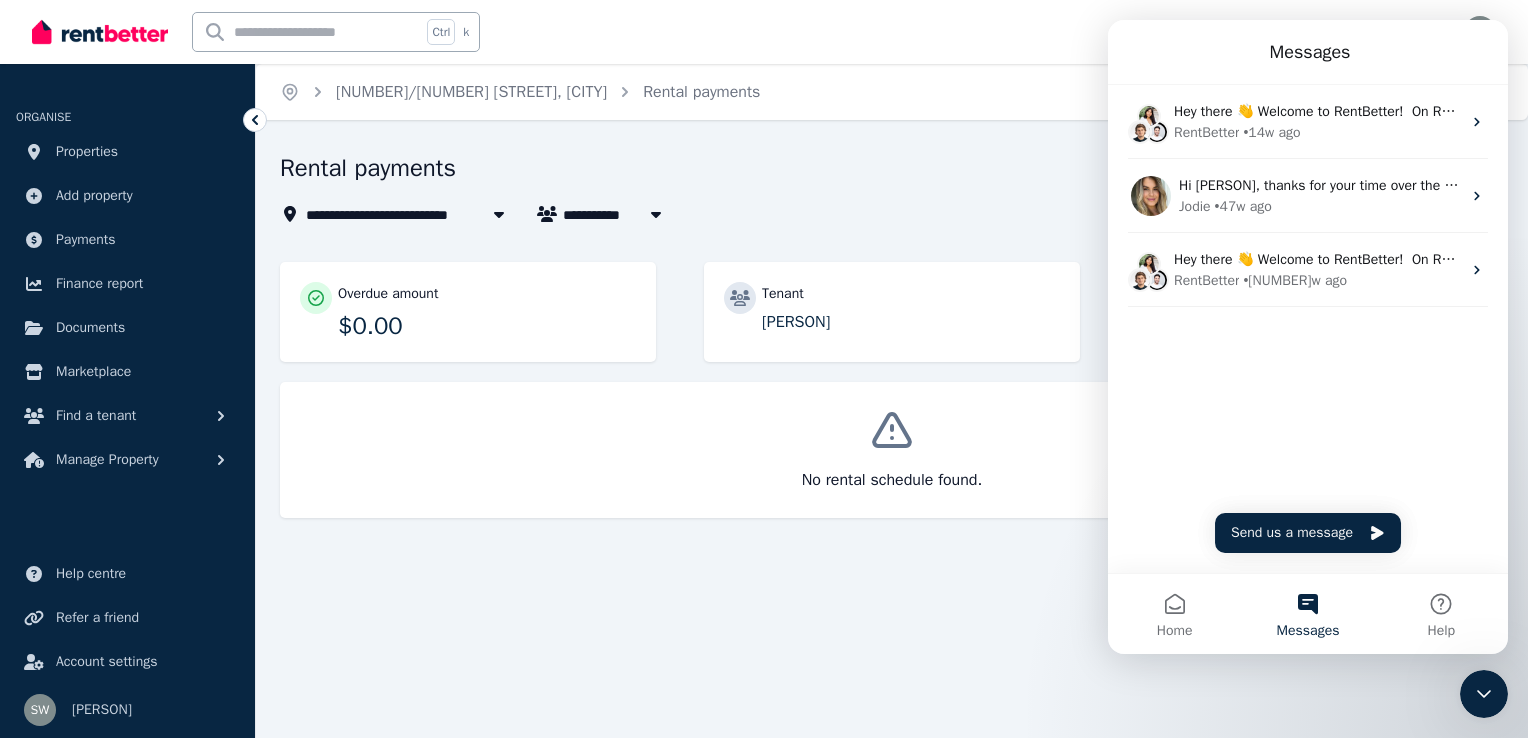 click on "**********" at bounding box center (764, 369) 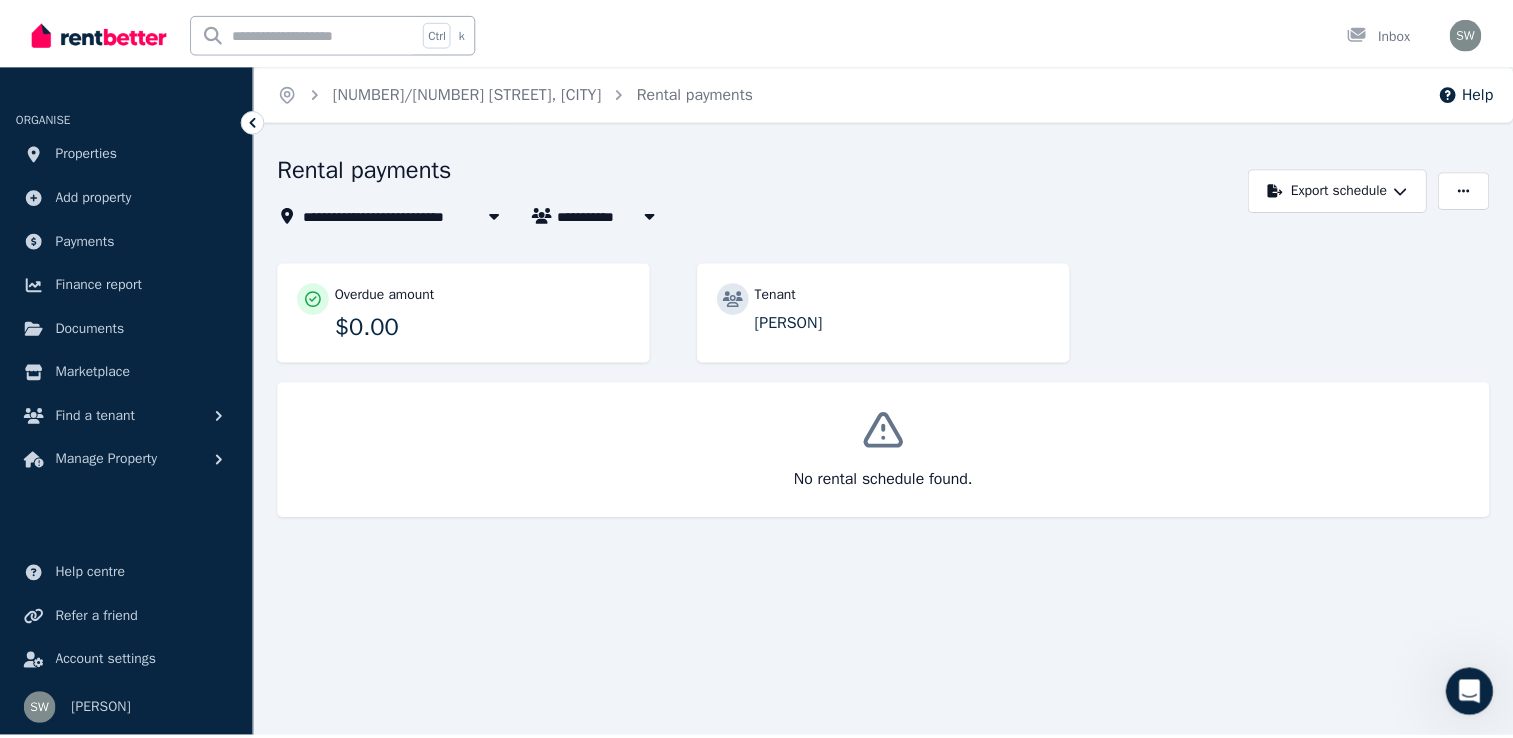 scroll, scrollTop: 0, scrollLeft: 0, axis: both 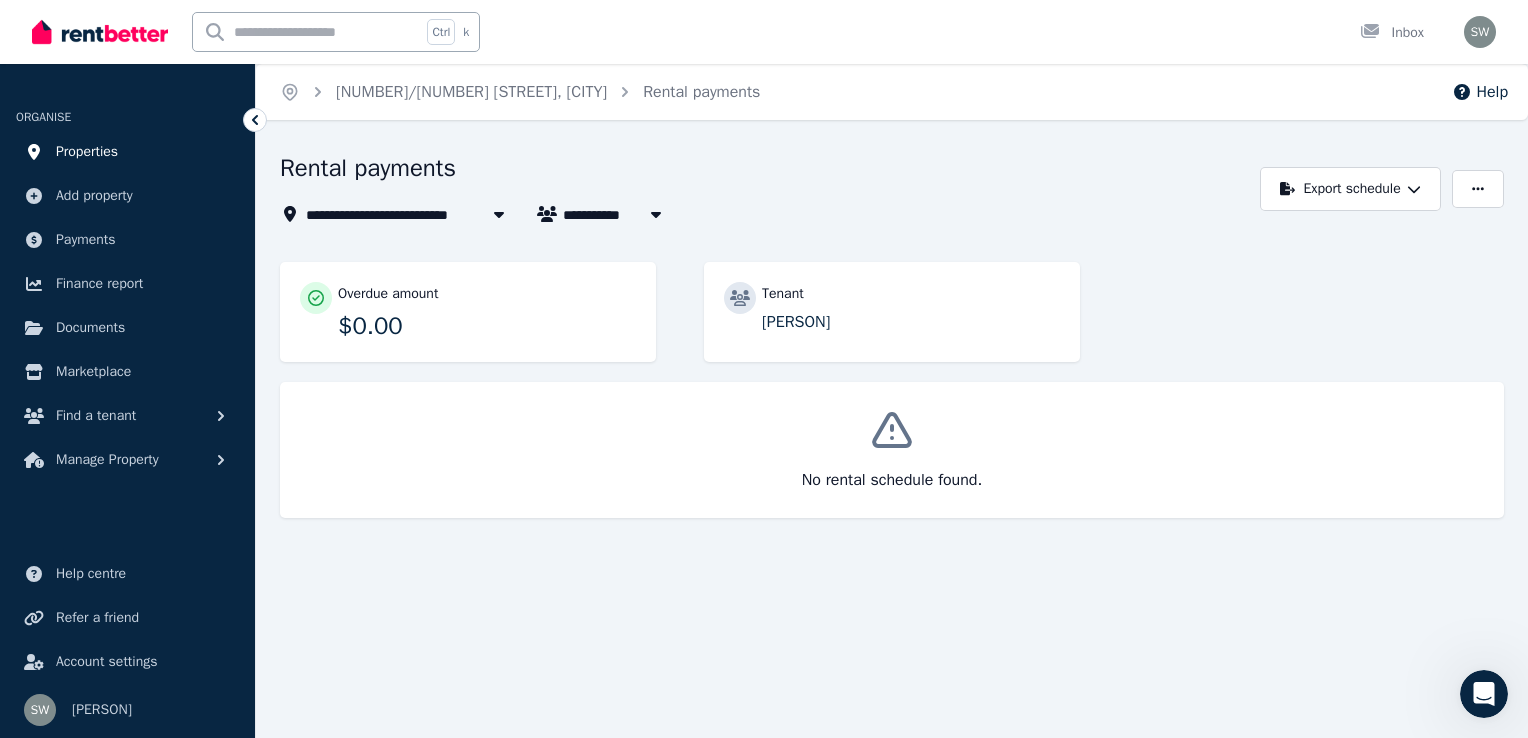 click on "Properties" at bounding box center (87, 152) 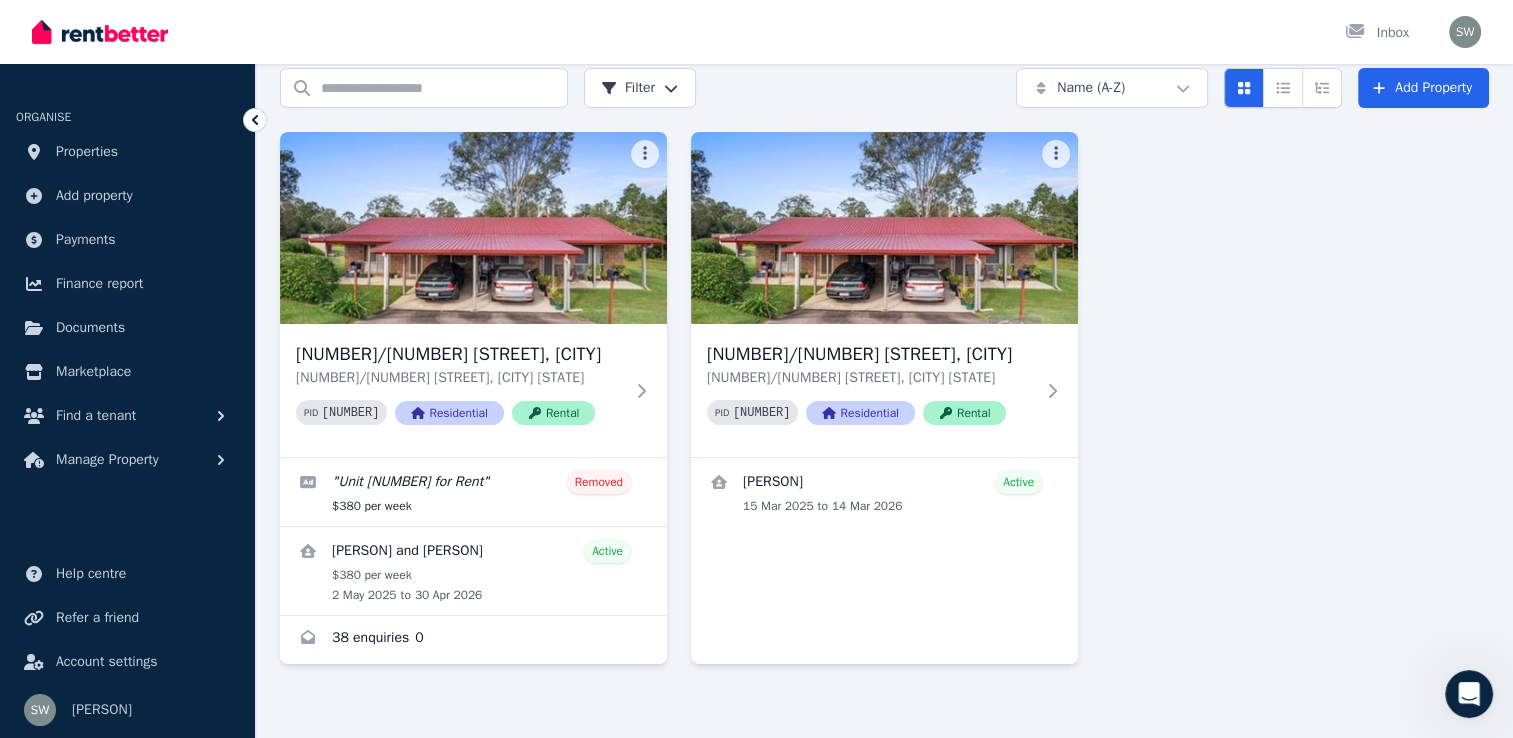 scroll, scrollTop: 100, scrollLeft: 0, axis: vertical 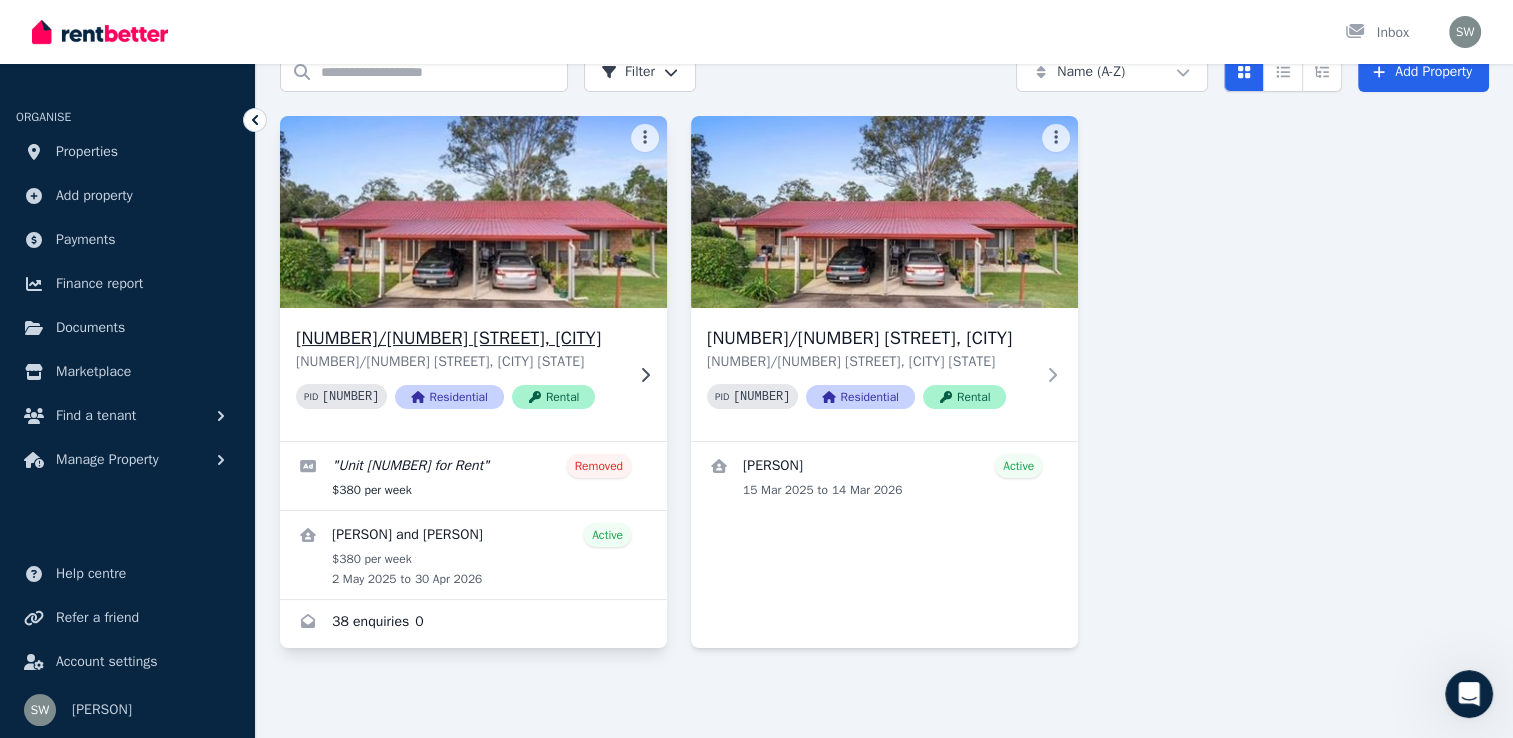 click on "[NUMBER]/[NUMBER] [STREET], [CITY] [STATE] [NUMBER] PID   [NUMBER] Residential Rental" at bounding box center [473, 374] 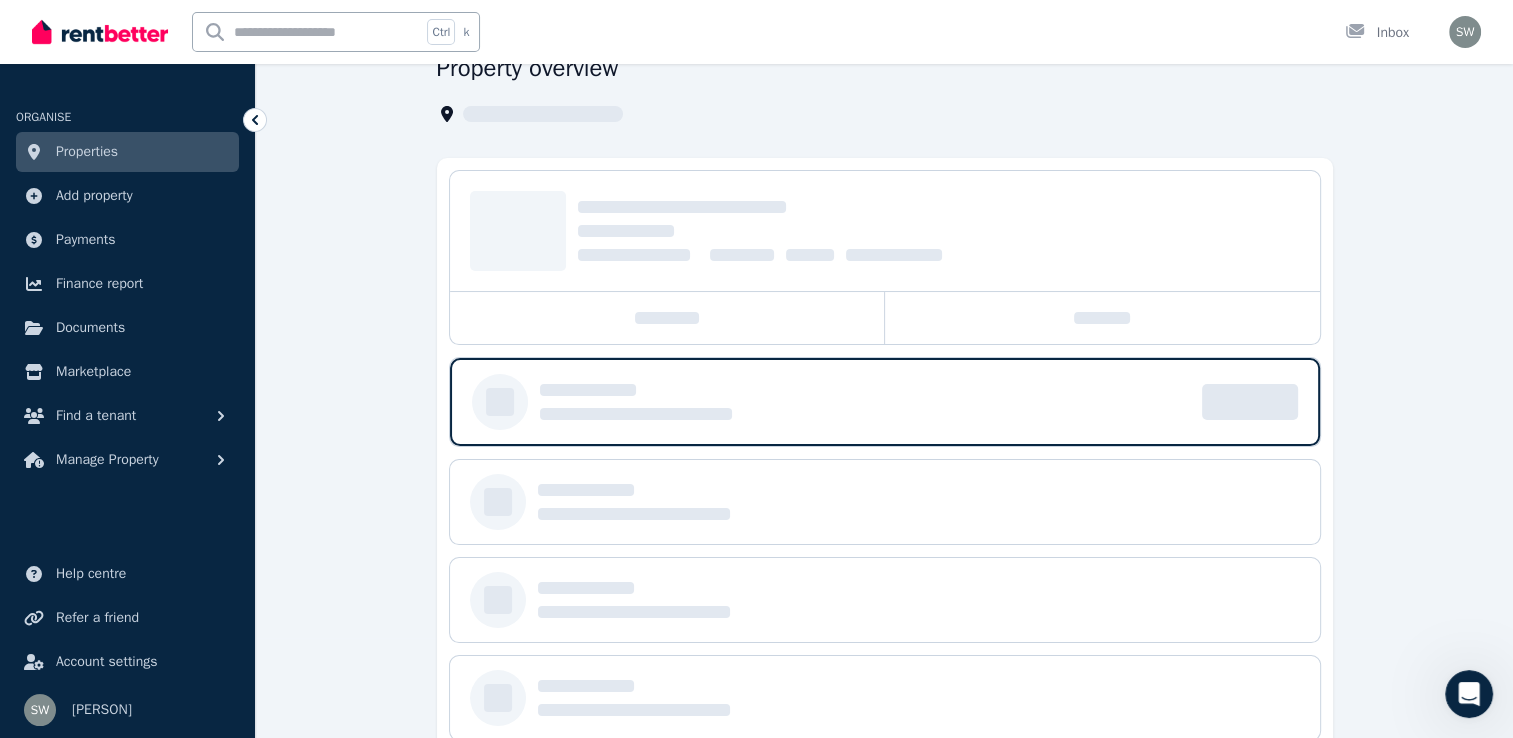 scroll, scrollTop: 0, scrollLeft: 0, axis: both 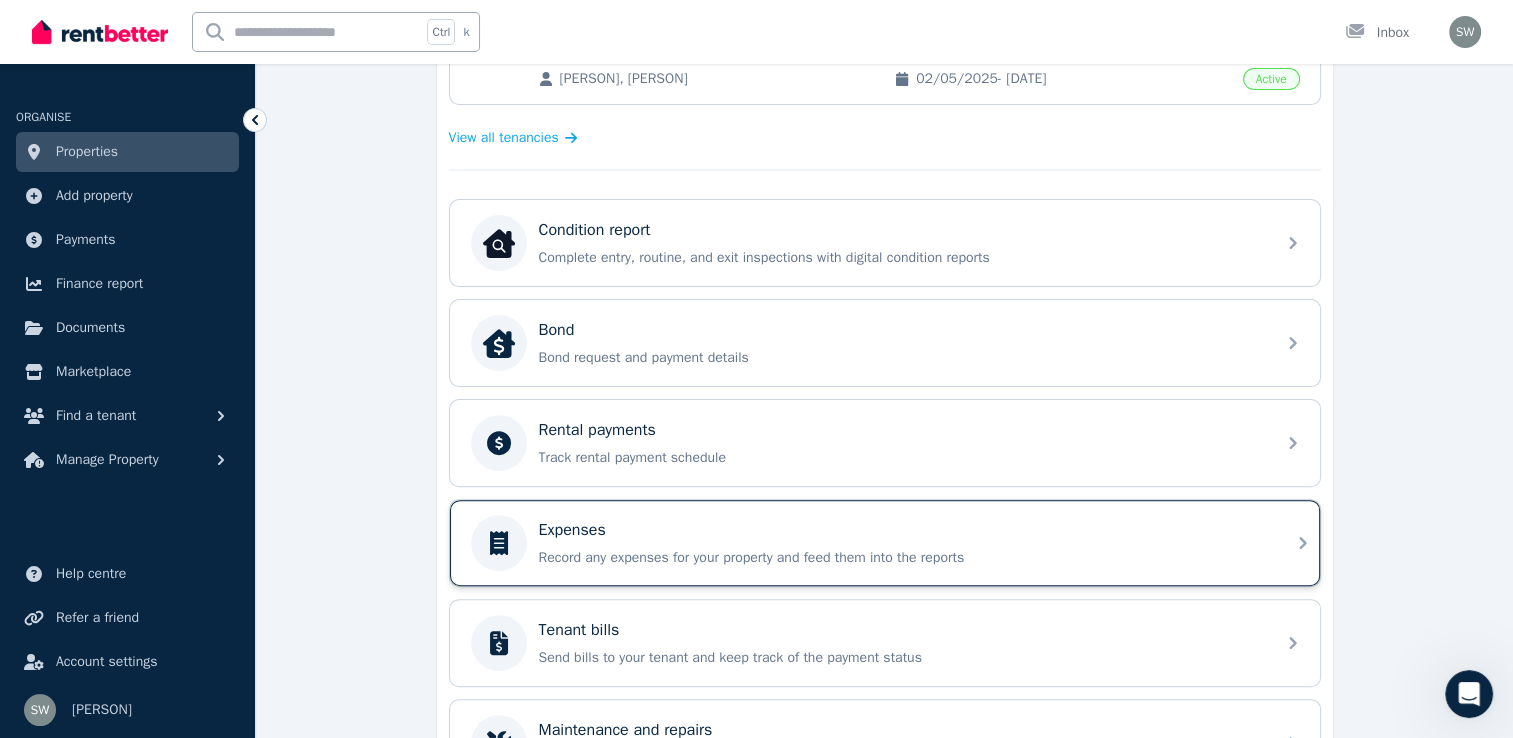 click on "Expenses" at bounding box center [901, 530] 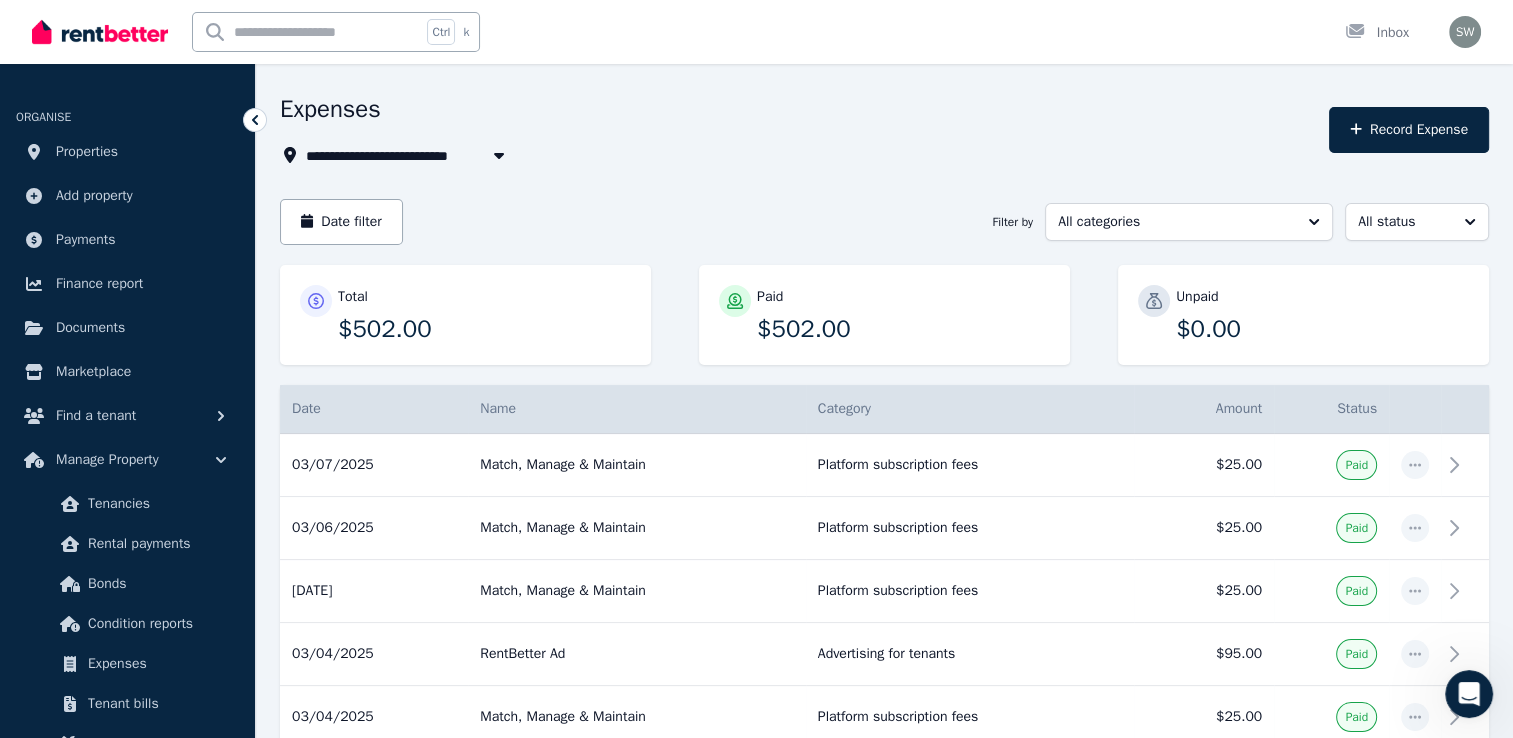 scroll, scrollTop: 0, scrollLeft: 0, axis: both 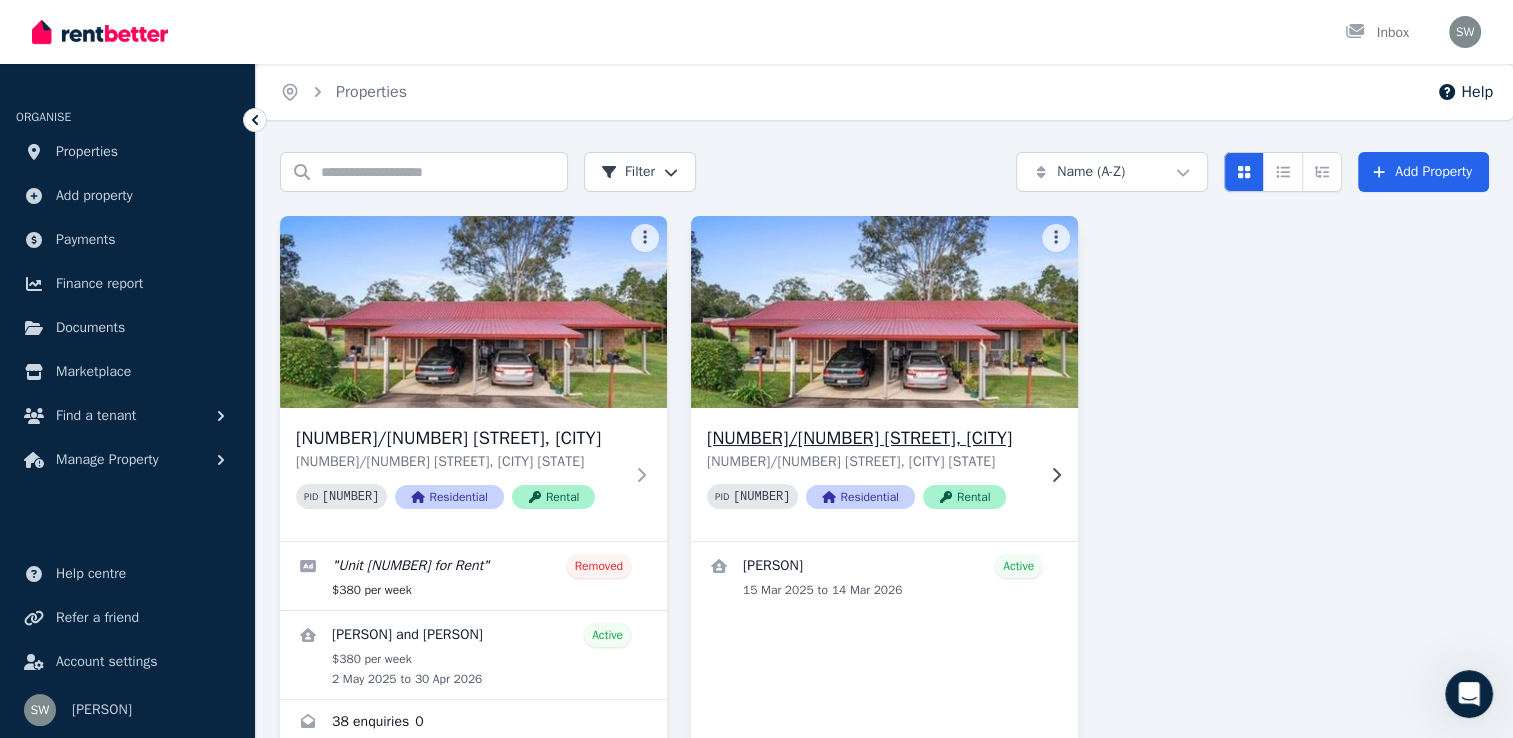 click on "[NUMBER]/[NUMBER] [STREET], [CITY] [STATE] PID   [NUMBER] Residential Rental" at bounding box center (870, 474) 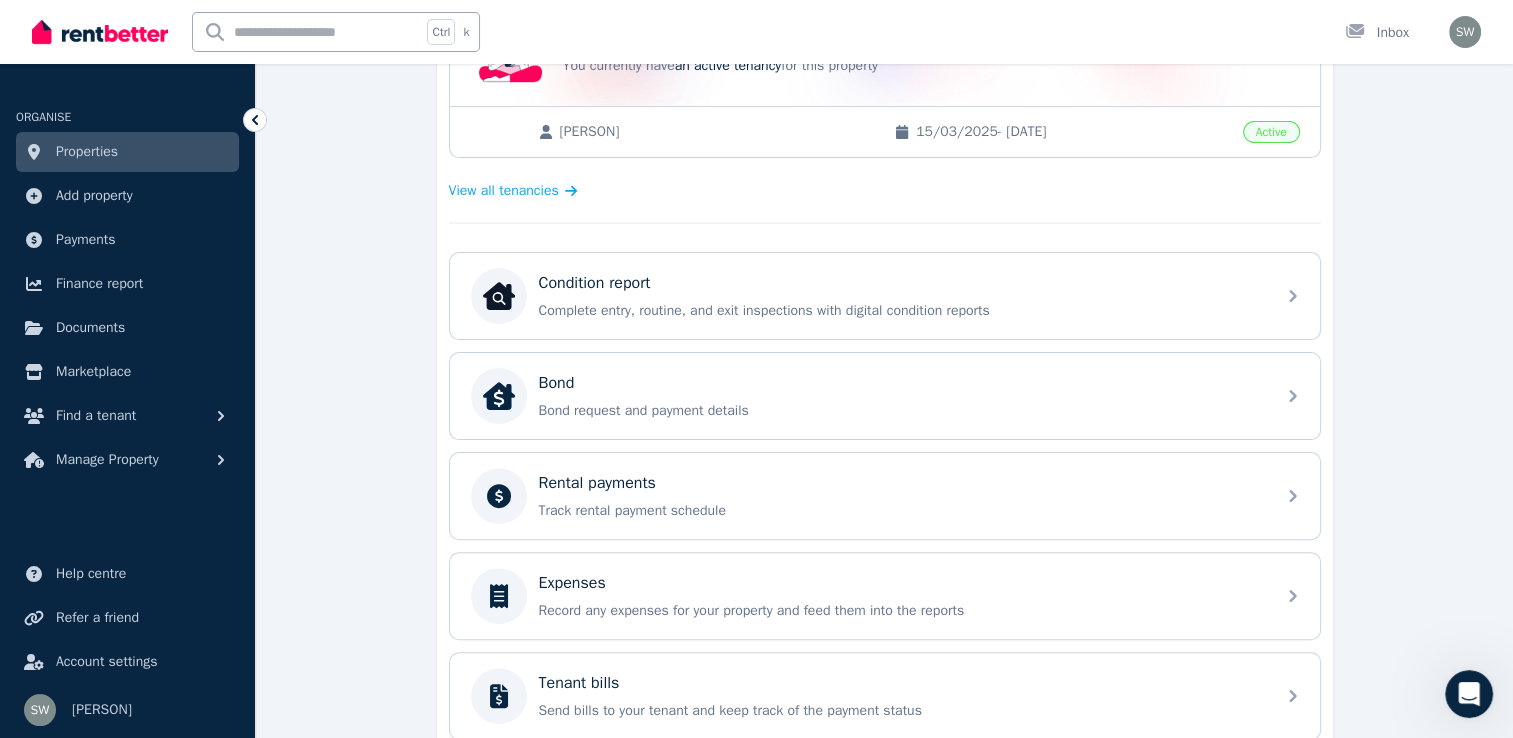 scroll, scrollTop: 493, scrollLeft: 0, axis: vertical 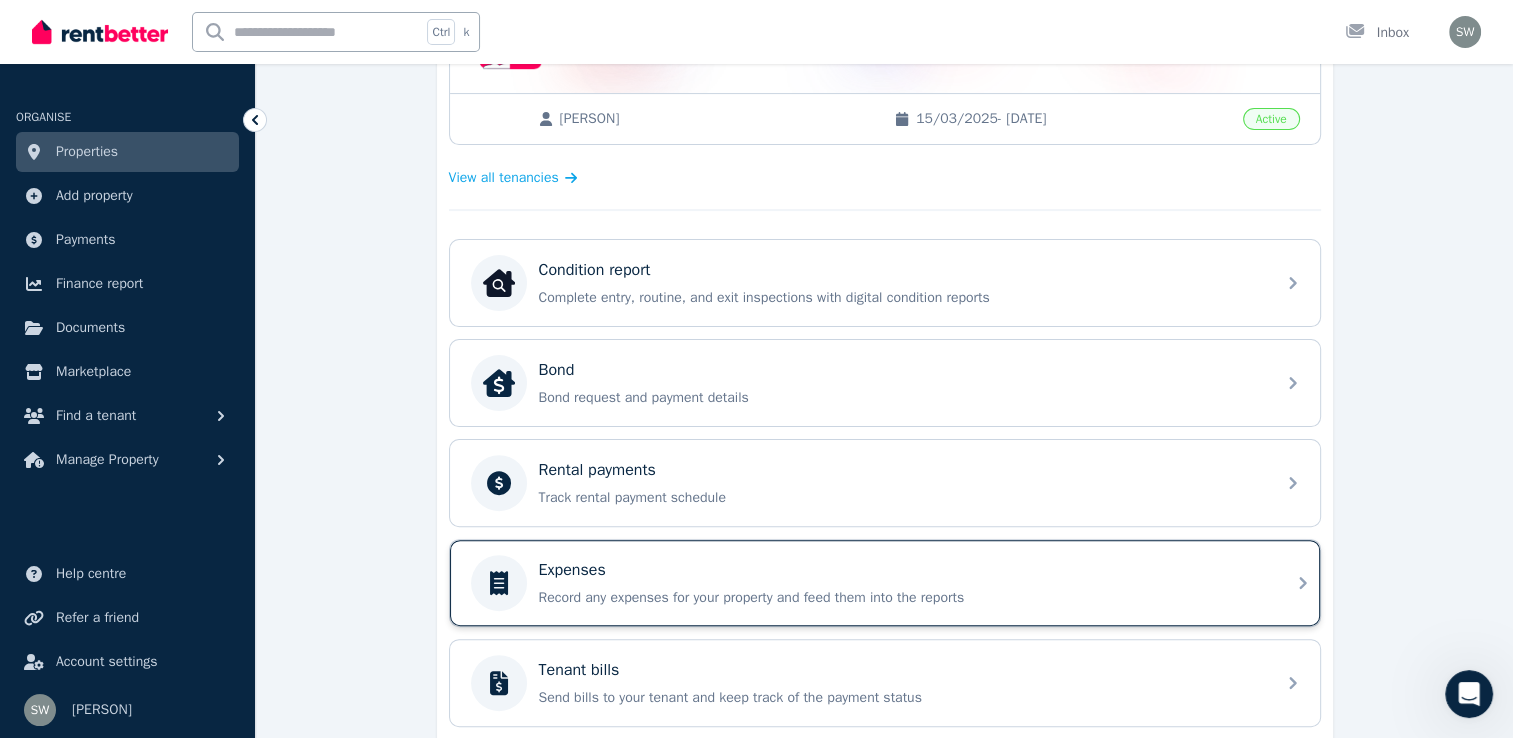 click on "Expenses Record any expenses for your property and feed them into the reports" at bounding box center (901, 583) 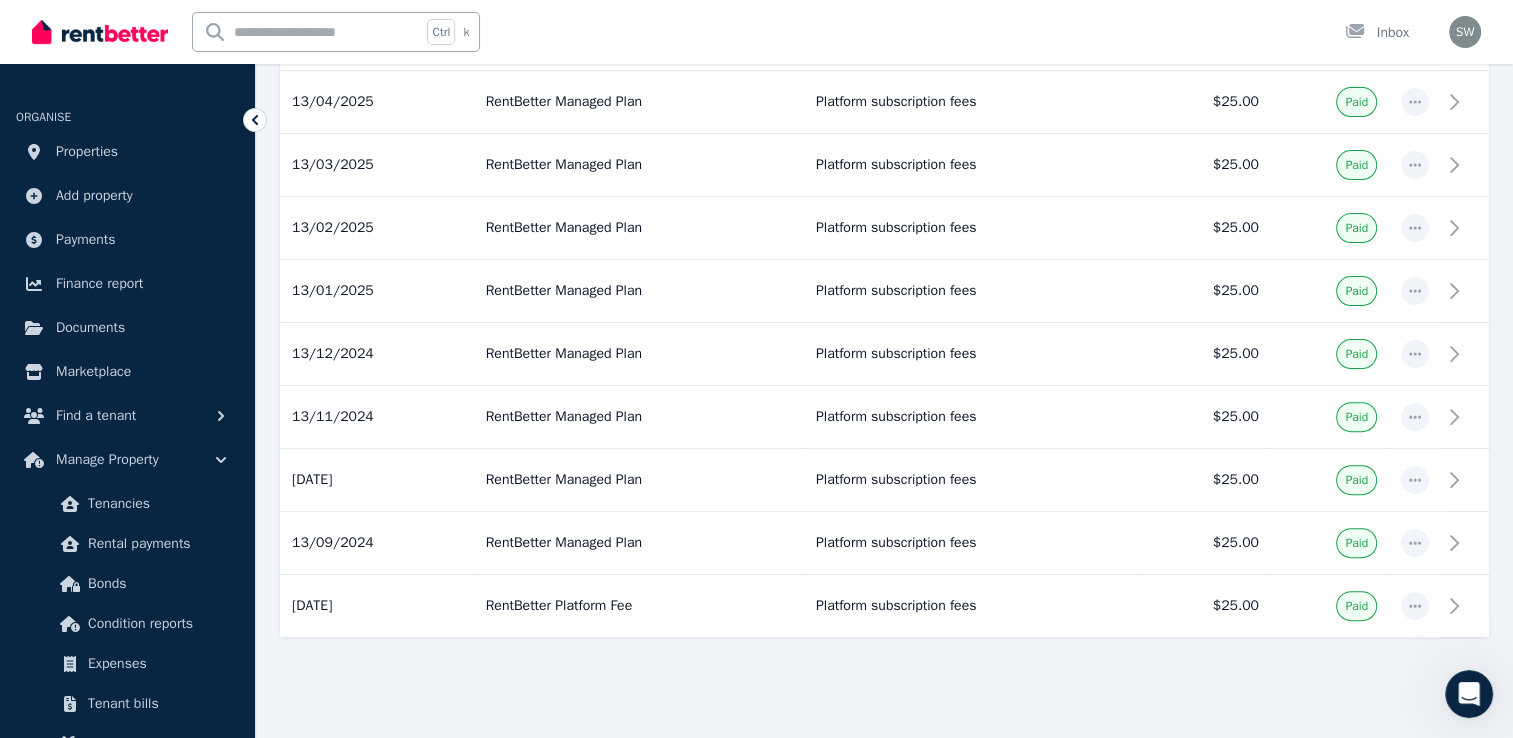 scroll, scrollTop: 524, scrollLeft: 0, axis: vertical 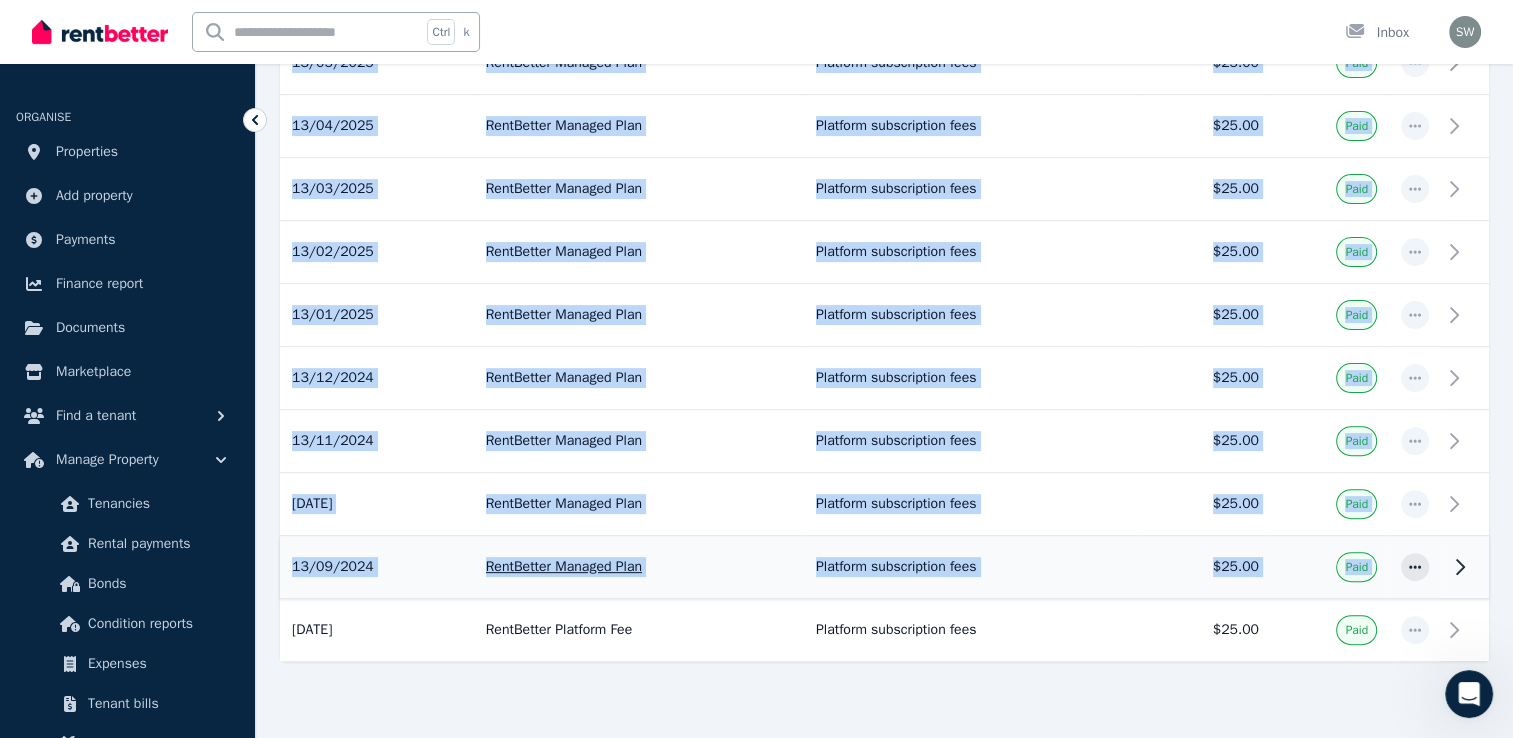 drag, startPoint x: 1464, startPoint y: 619, endPoint x: 1474, endPoint y: 576, distance: 44.14748 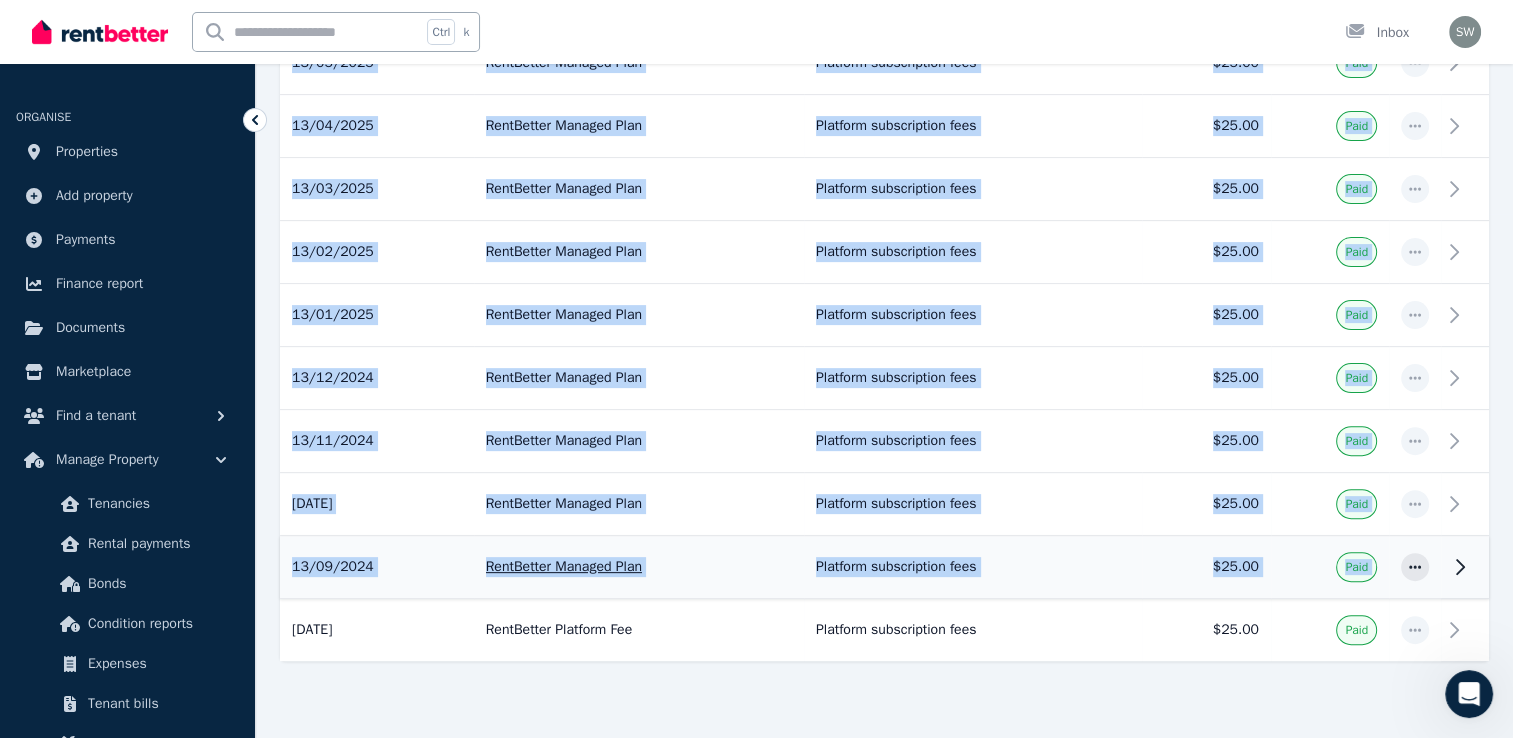 click on "[DATE] [DATE] RentBetter Managed Plan Platform subscription fees Platform subscription fees $25.00 Paid [DATE] [DATE] RentBetter Managed Plan Platform subscription fees Platform subscription fees $25.00 Paid [DATE] [DATE] RentBetter Managed Plan Platform subscription fees Platform subscription fees $25.00 Paid [DATE] [DATE] RentBetter Managed Plan Platform subscription fees Platform subscription fees $25.00 Paid [DATE] [DATE] RentBetter Managed Plan Platform subscription fees Platform subscription fees $25.00 Paid [DATE] [DATE] RentBetter Managed Plan Platform subscription fees Platform subscription fees $25.00 Paid [DATE] [DATE] RentBetter Managed Plan Platform subscription fees Platform subscription fees $25.00 Paid [DATE] [DATE] RentBetter Managed Plan Platform subscription fees Platform subscription fees $25.00 Paid [DATE] [DATE] RentBetter Managed Plan Platform subscription fees Platform subscription fees $25.00 Paid [DATE] Paid" at bounding box center (884, 315) 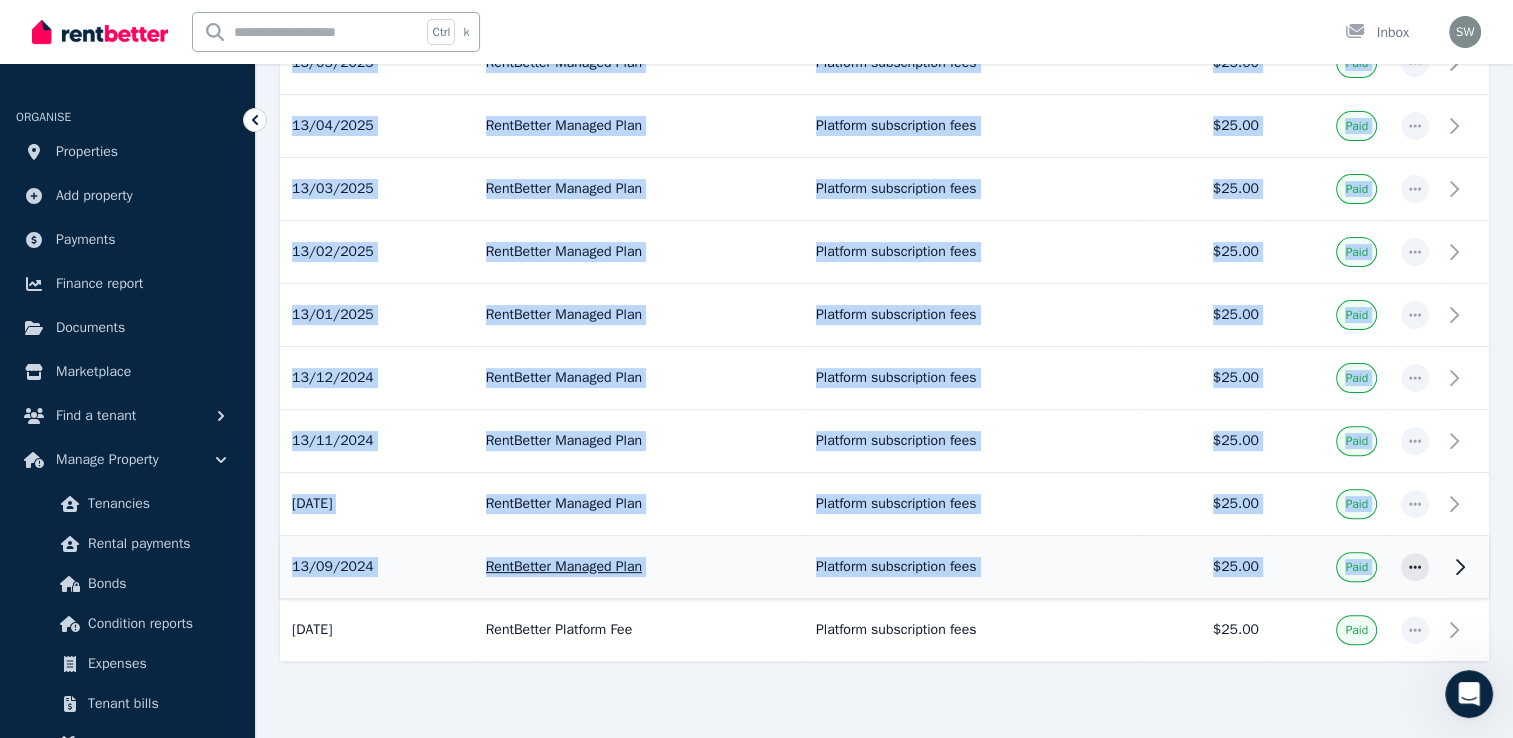 scroll, scrollTop: 527, scrollLeft: 0, axis: vertical 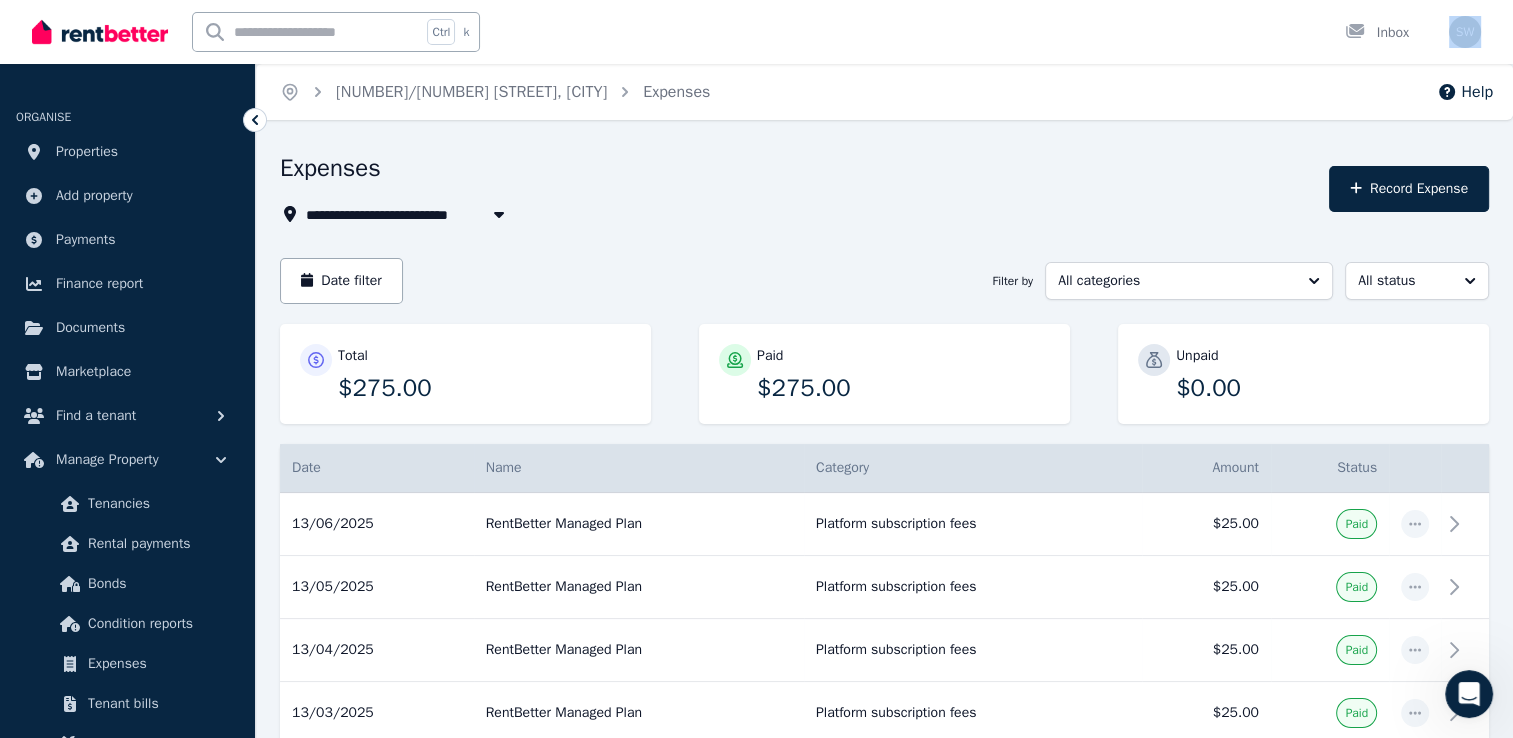 drag, startPoint x: 1509, startPoint y: 34, endPoint x: 1510, endPoint y: 50, distance: 16.03122 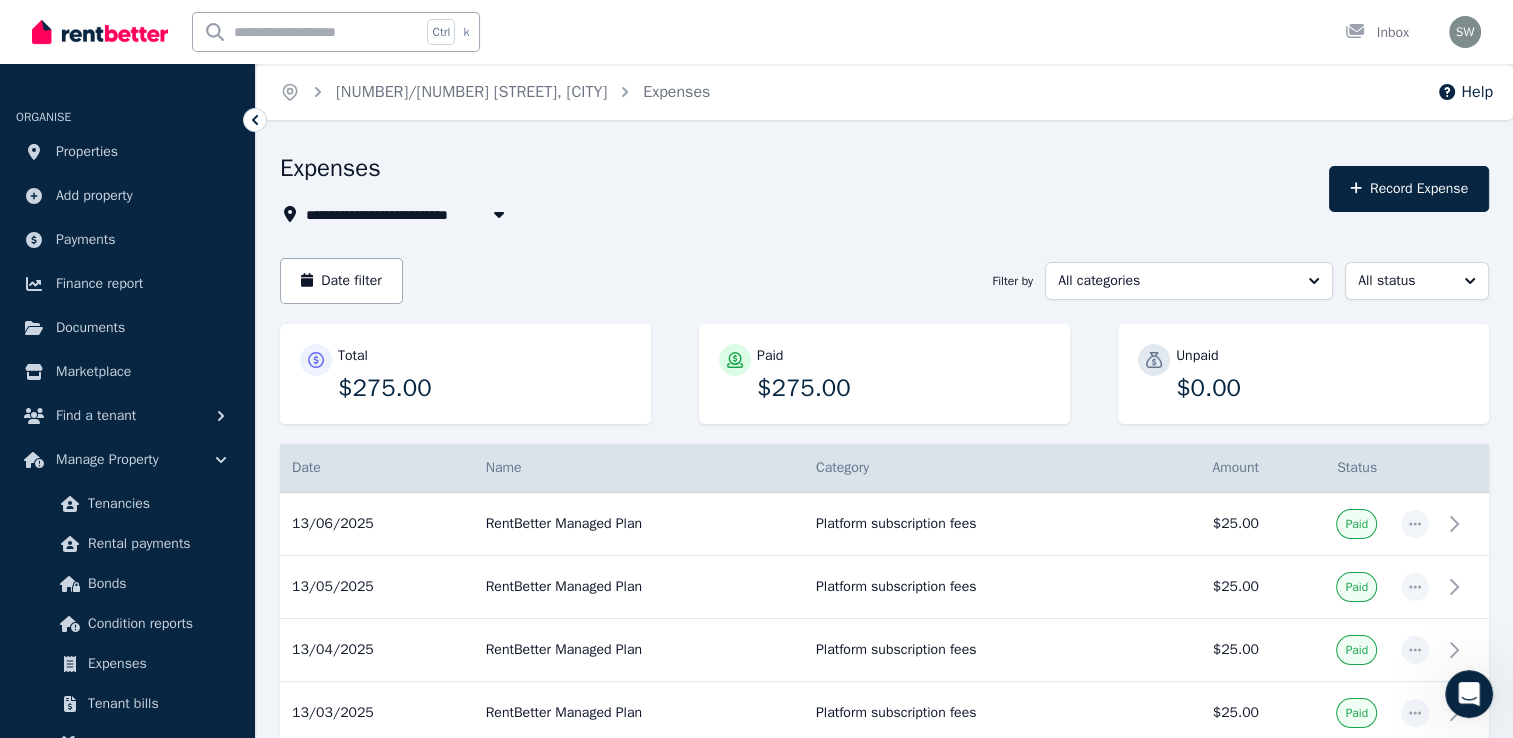click on "Expenses" at bounding box center [798, 171] 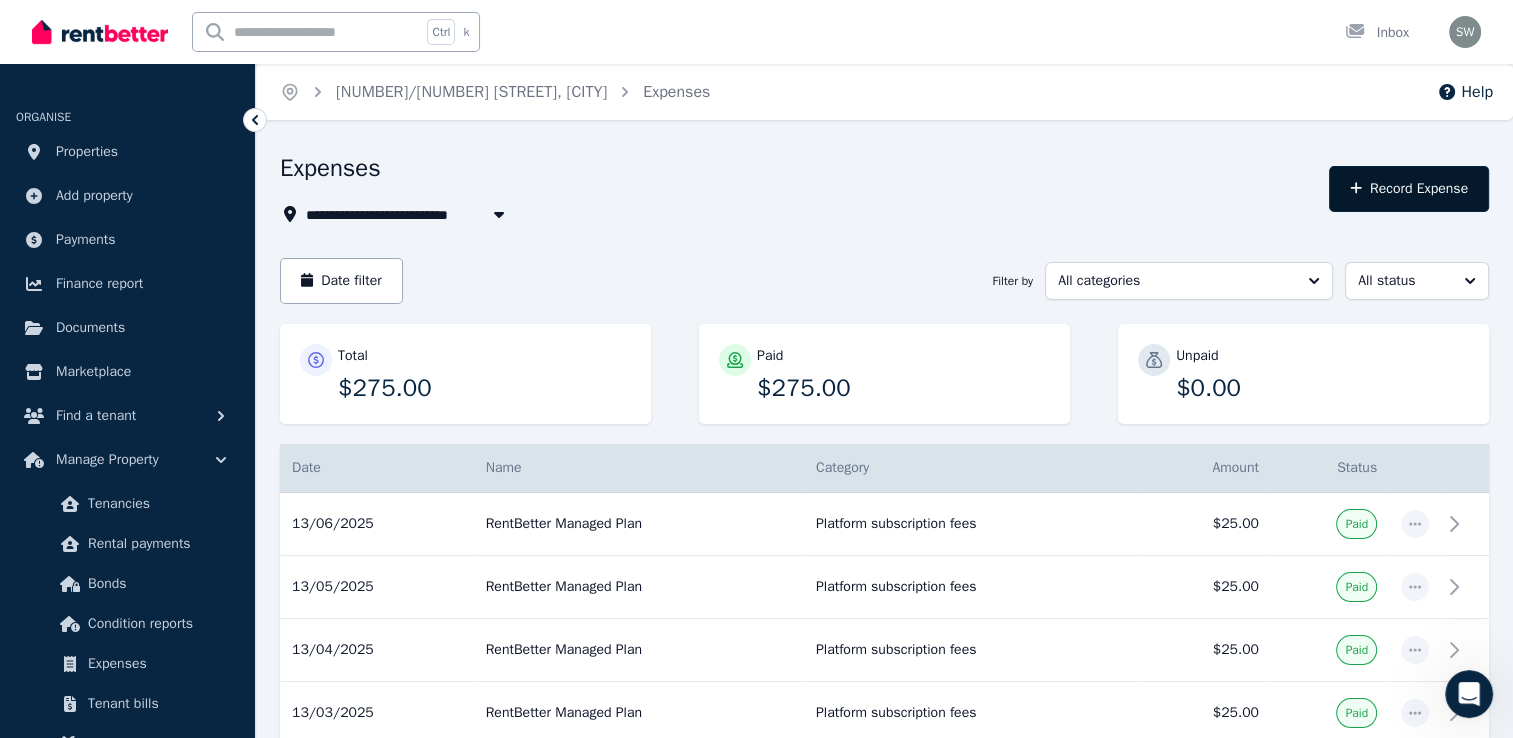 click on "Record Expense" at bounding box center [1409, 189] 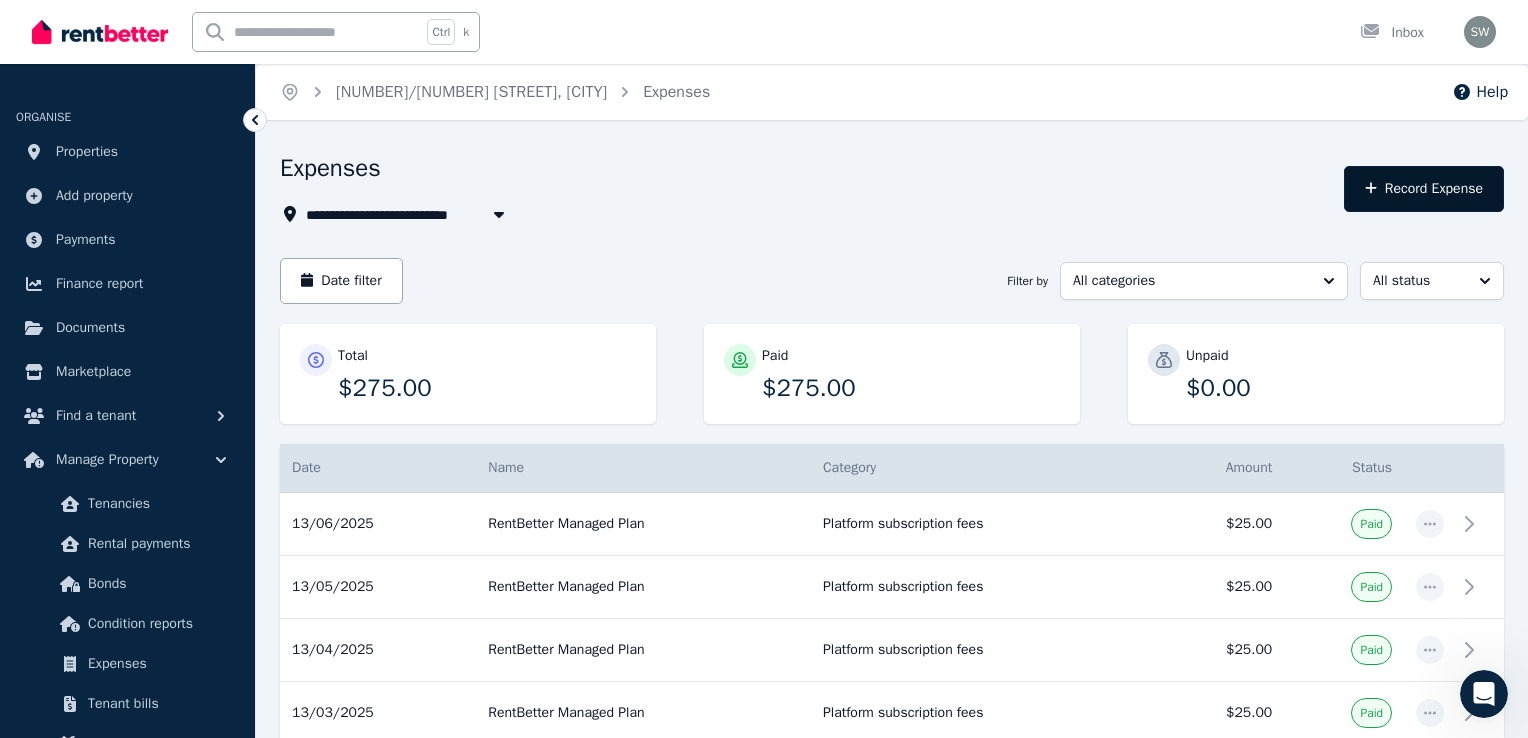 select on "**********" 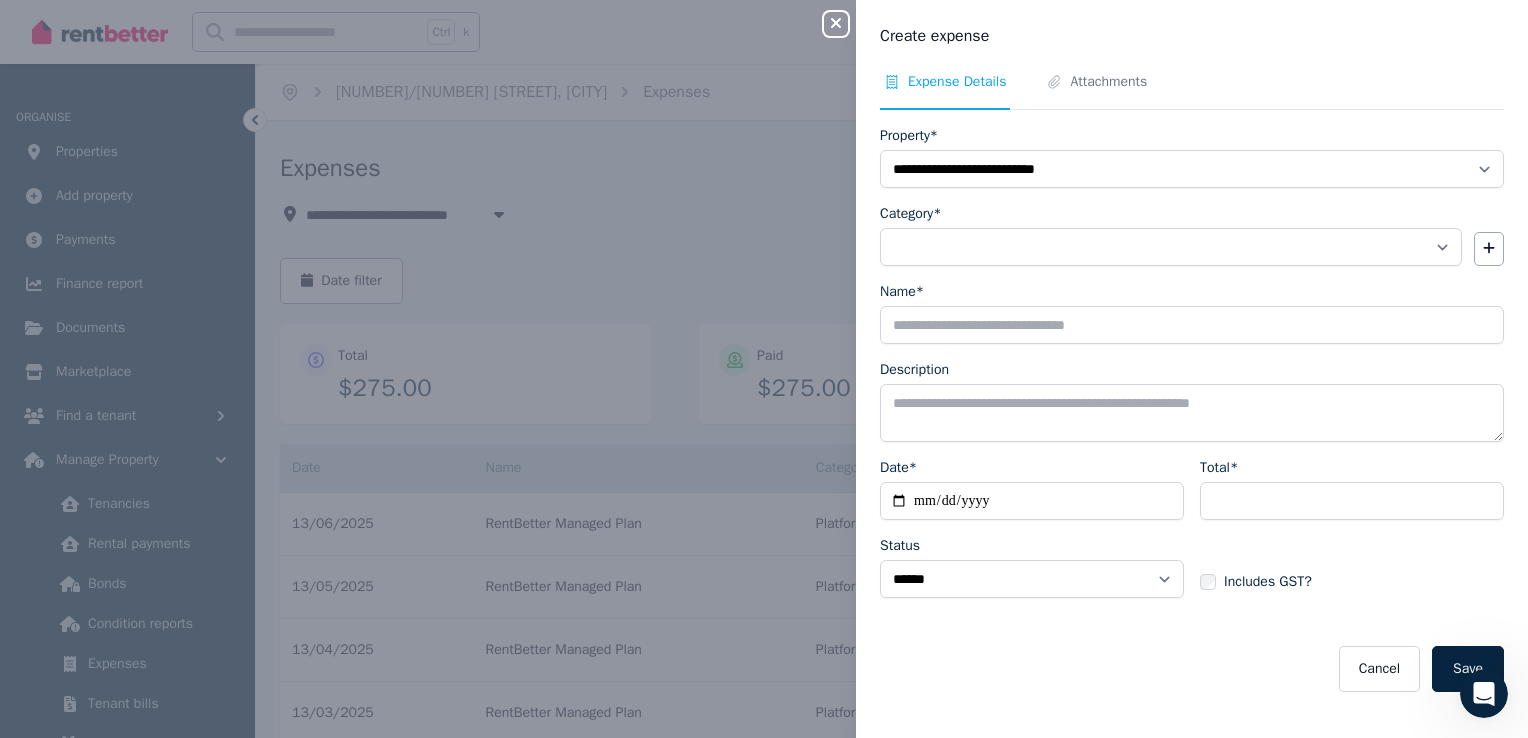 click 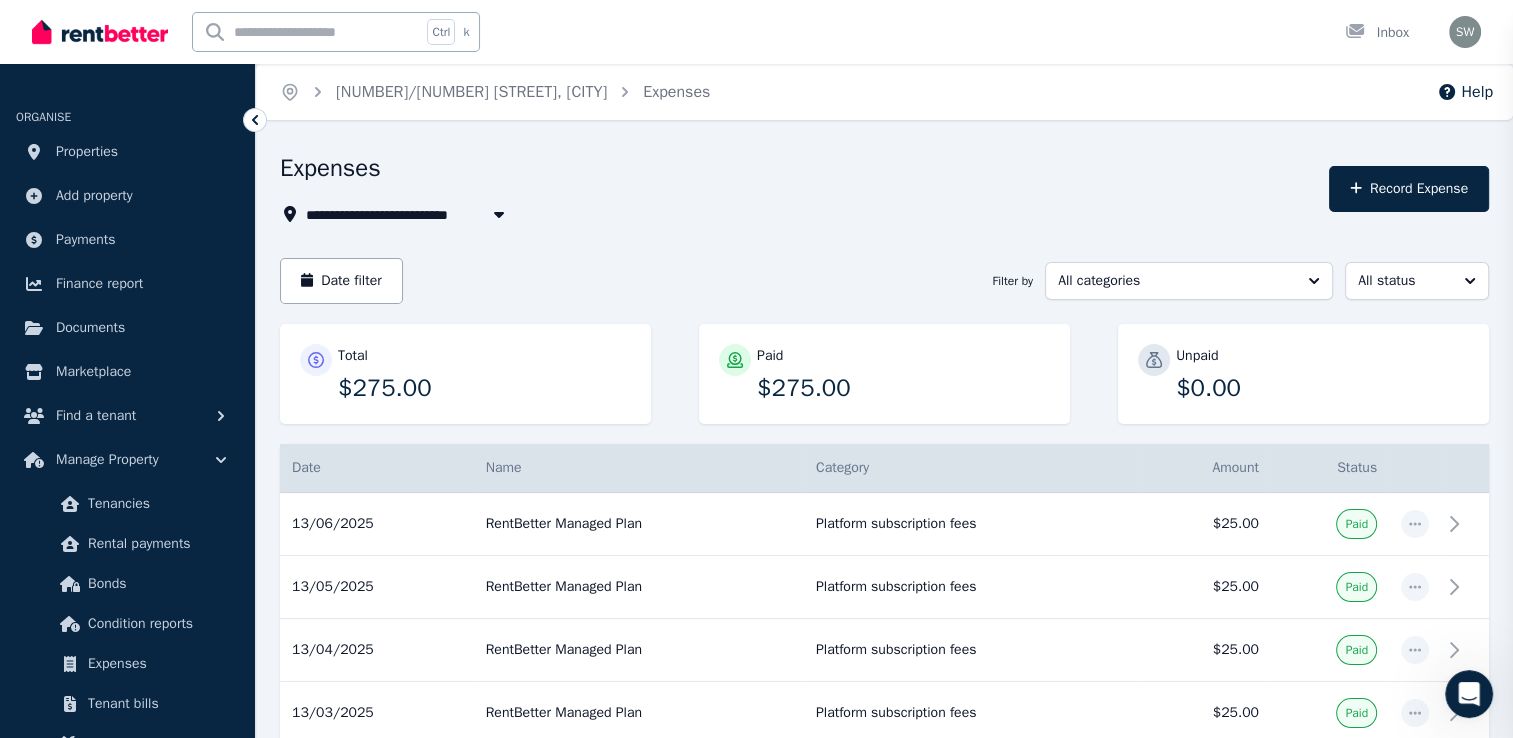 click on "**********" at bounding box center (756, 369) 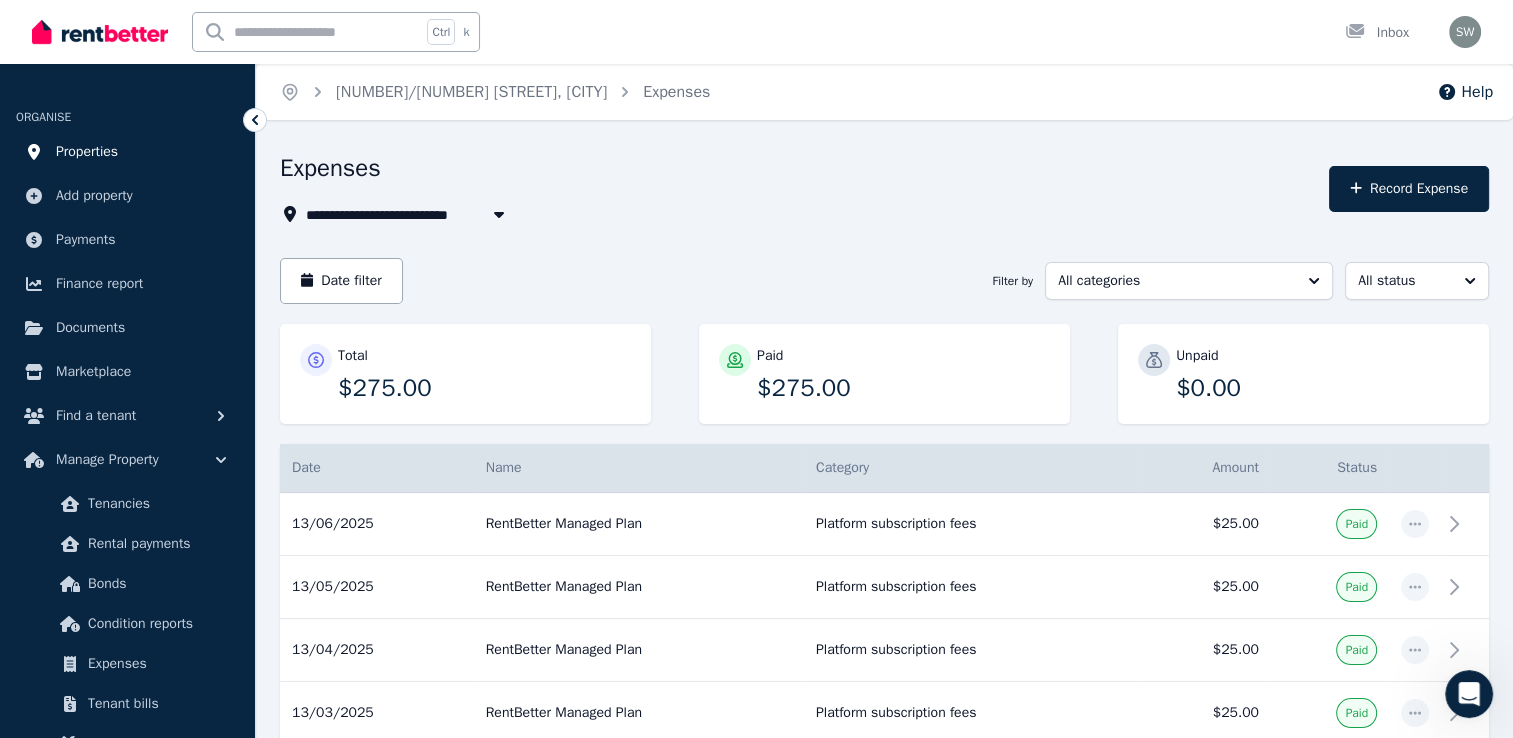 click on "Properties" at bounding box center (127, 152) 